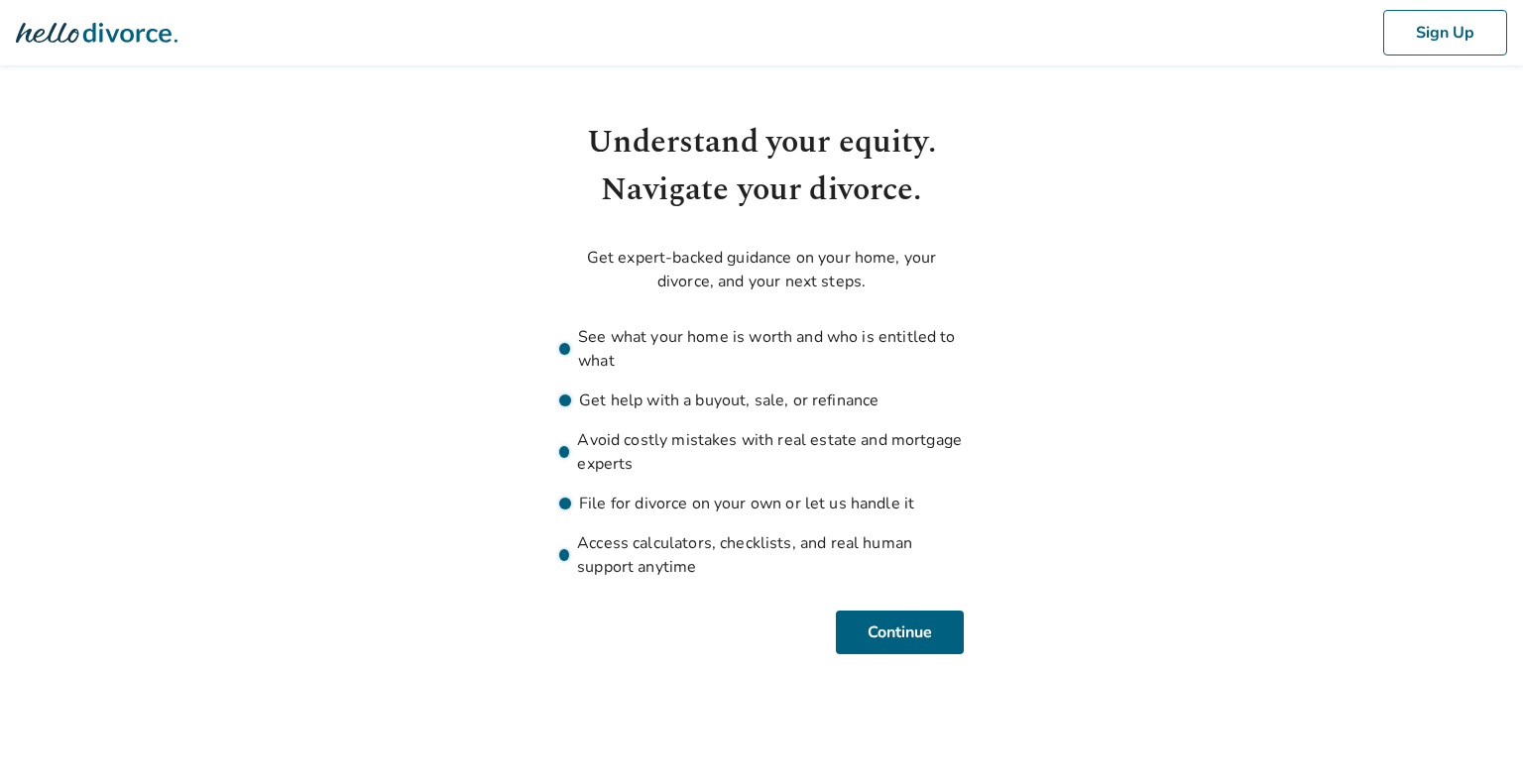 scroll, scrollTop: 0, scrollLeft: 0, axis: both 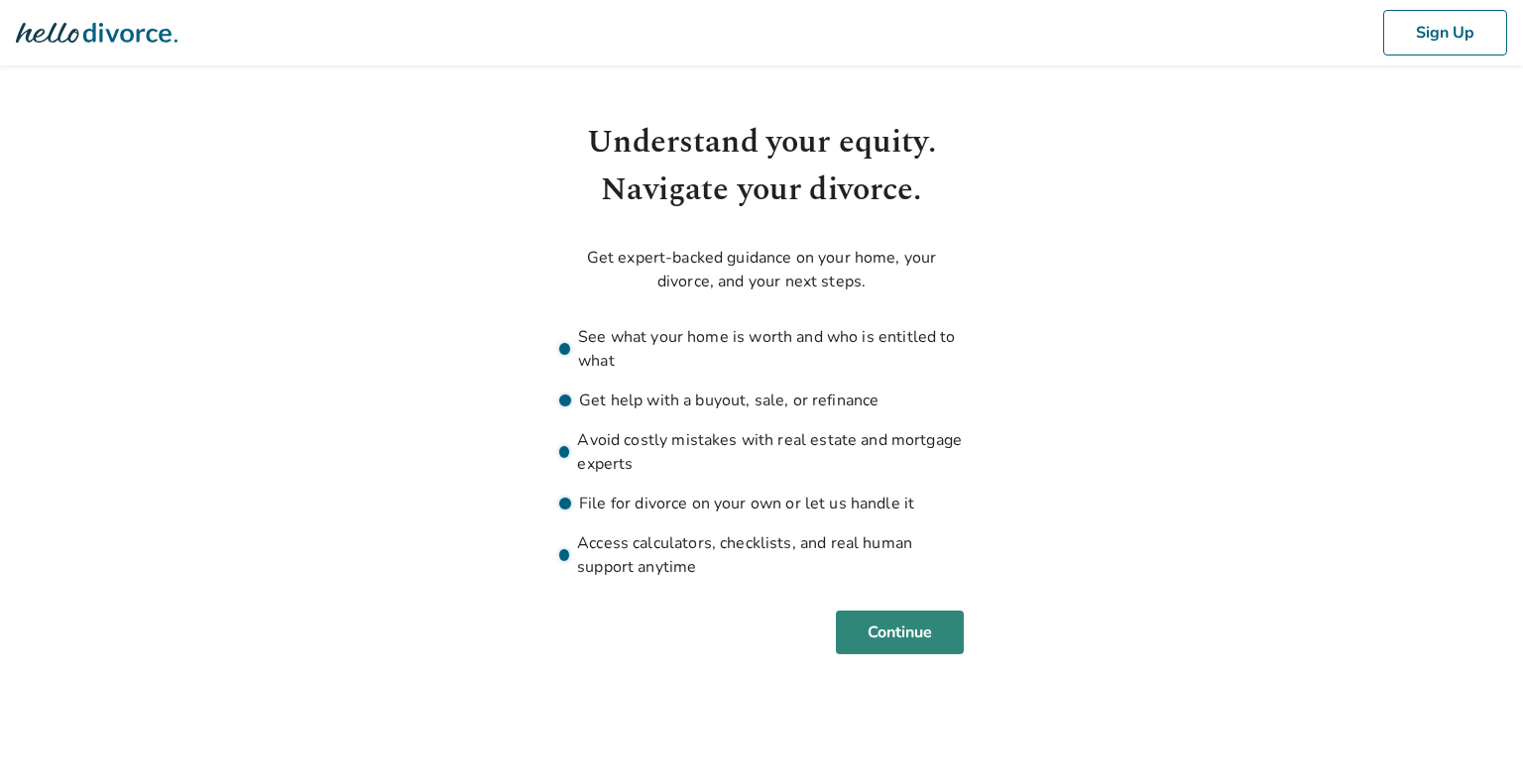 click on "Continue" at bounding box center [899, 632] 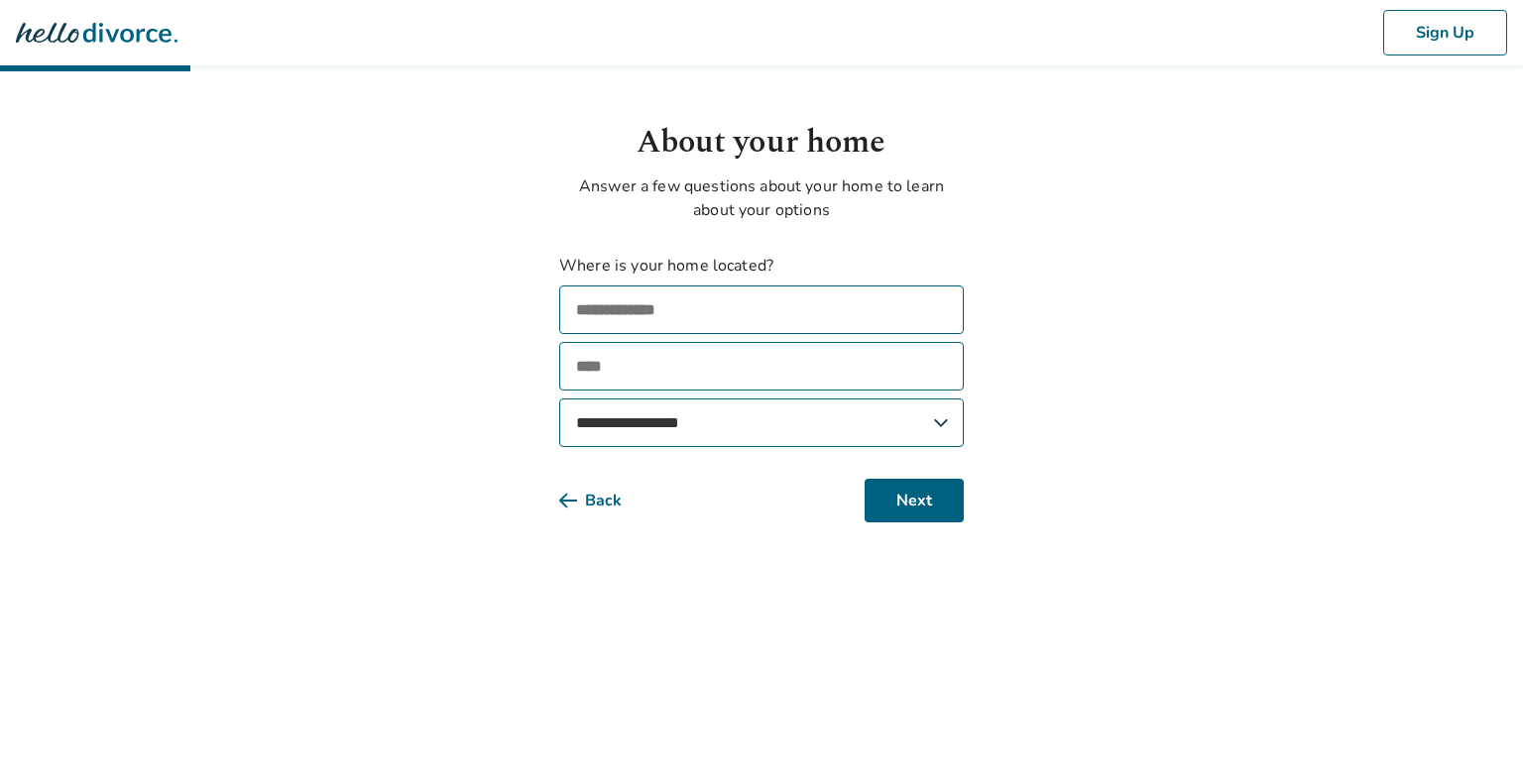 click at bounding box center (762, 309) 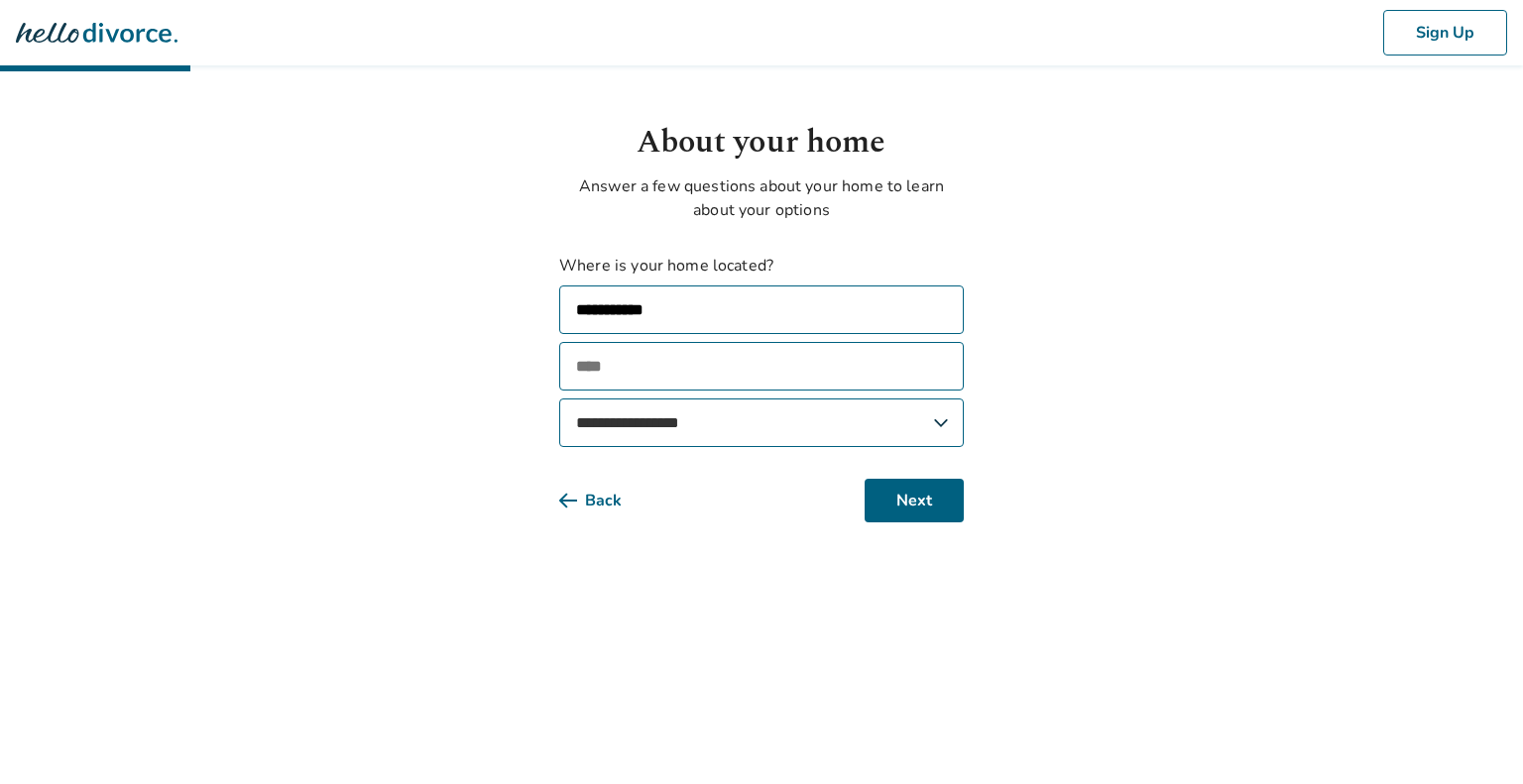 type on "[STATE]" 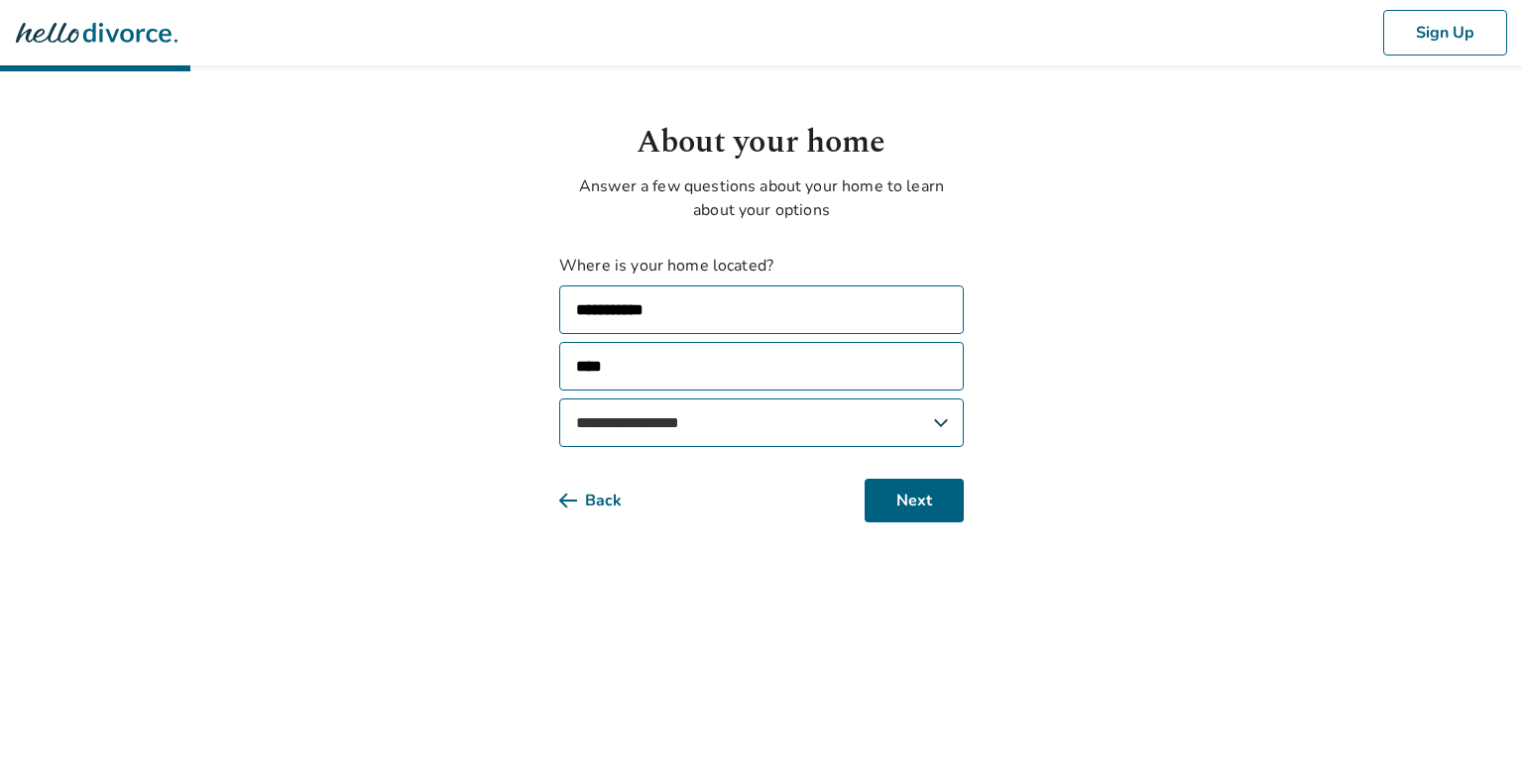 type on "****" 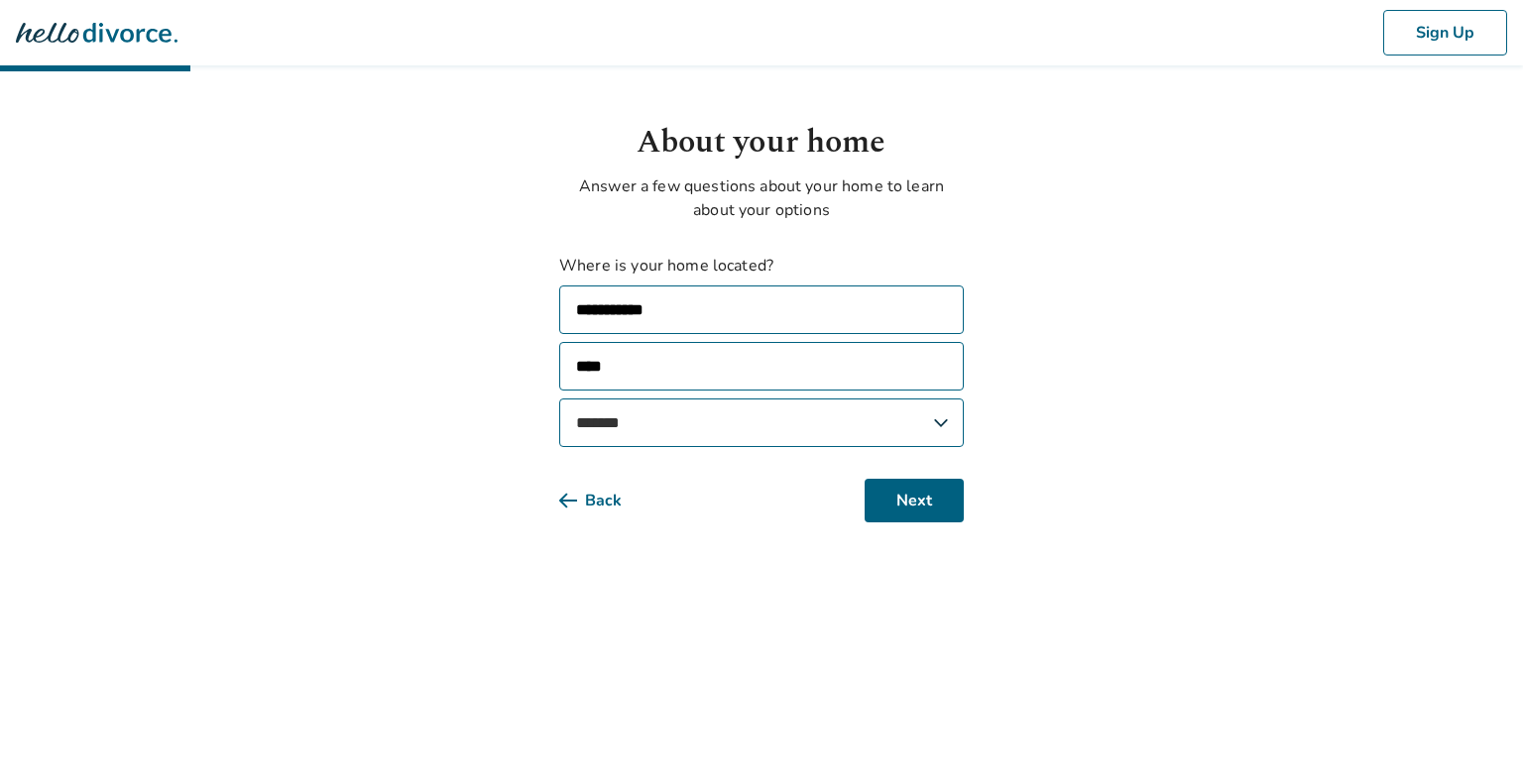 click on "**********" at bounding box center [762, 422] 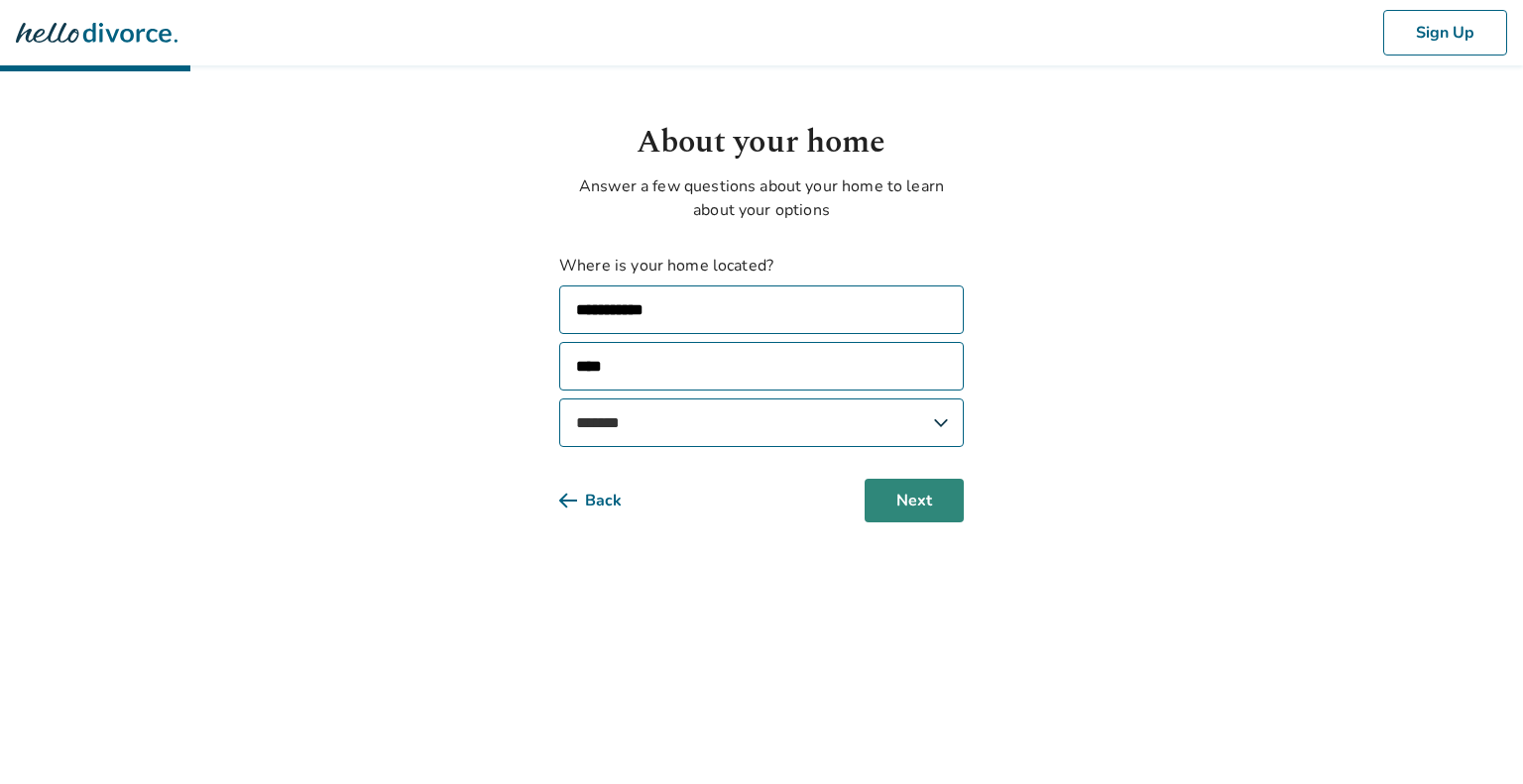 click on "Next" at bounding box center (914, 501) 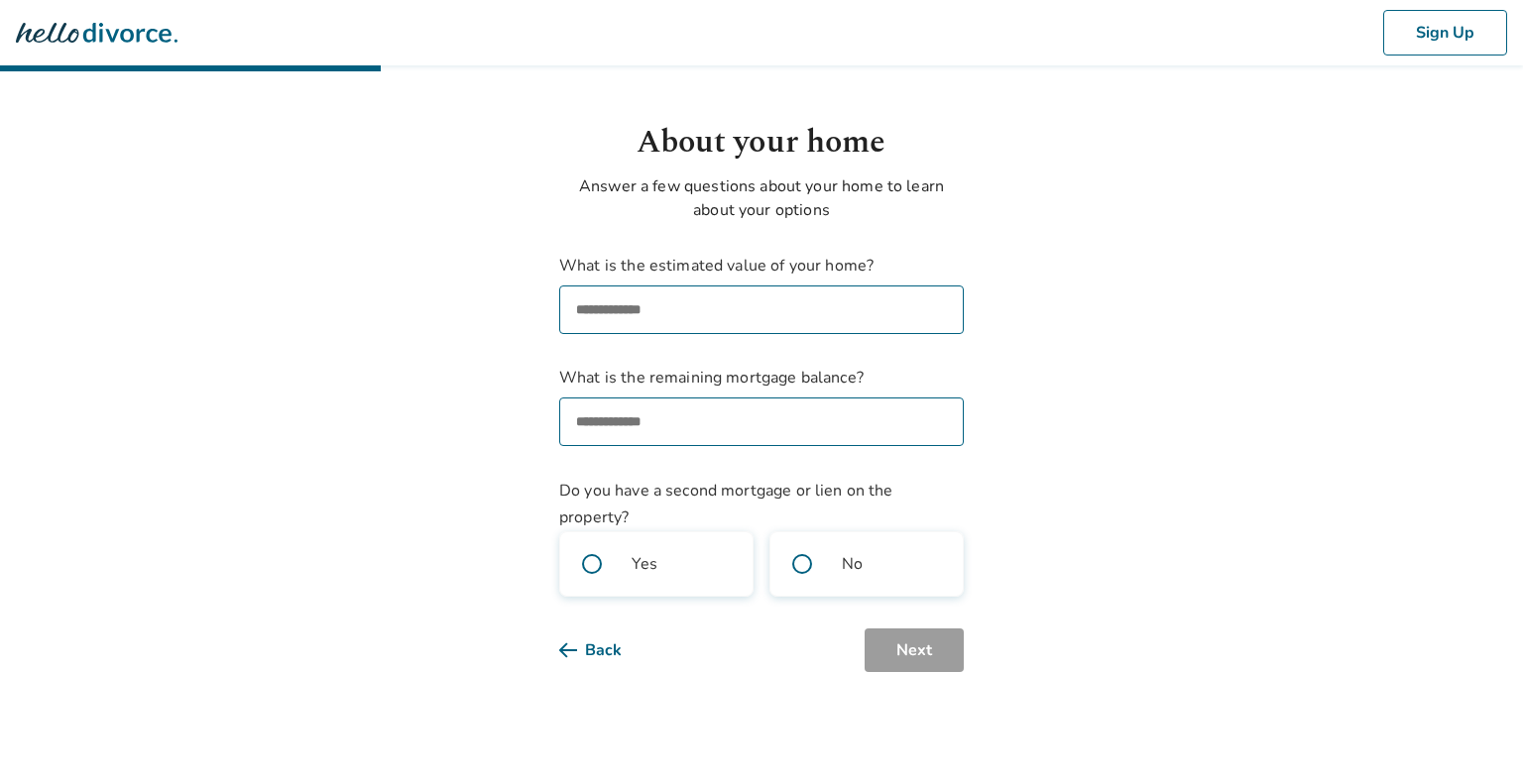 click on "What is the estimated value of your home?" at bounding box center [762, 309] 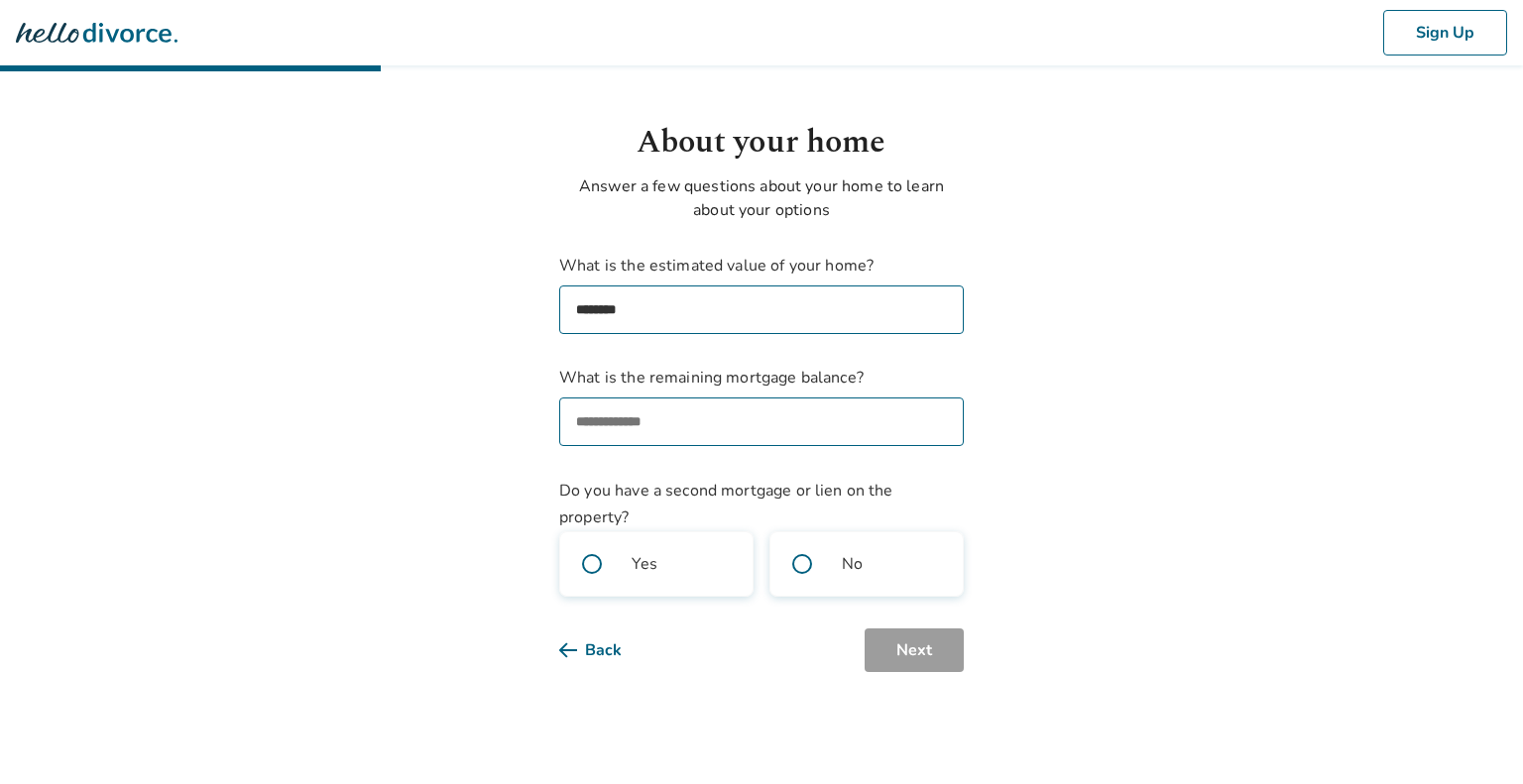 type on "[FIRST]" 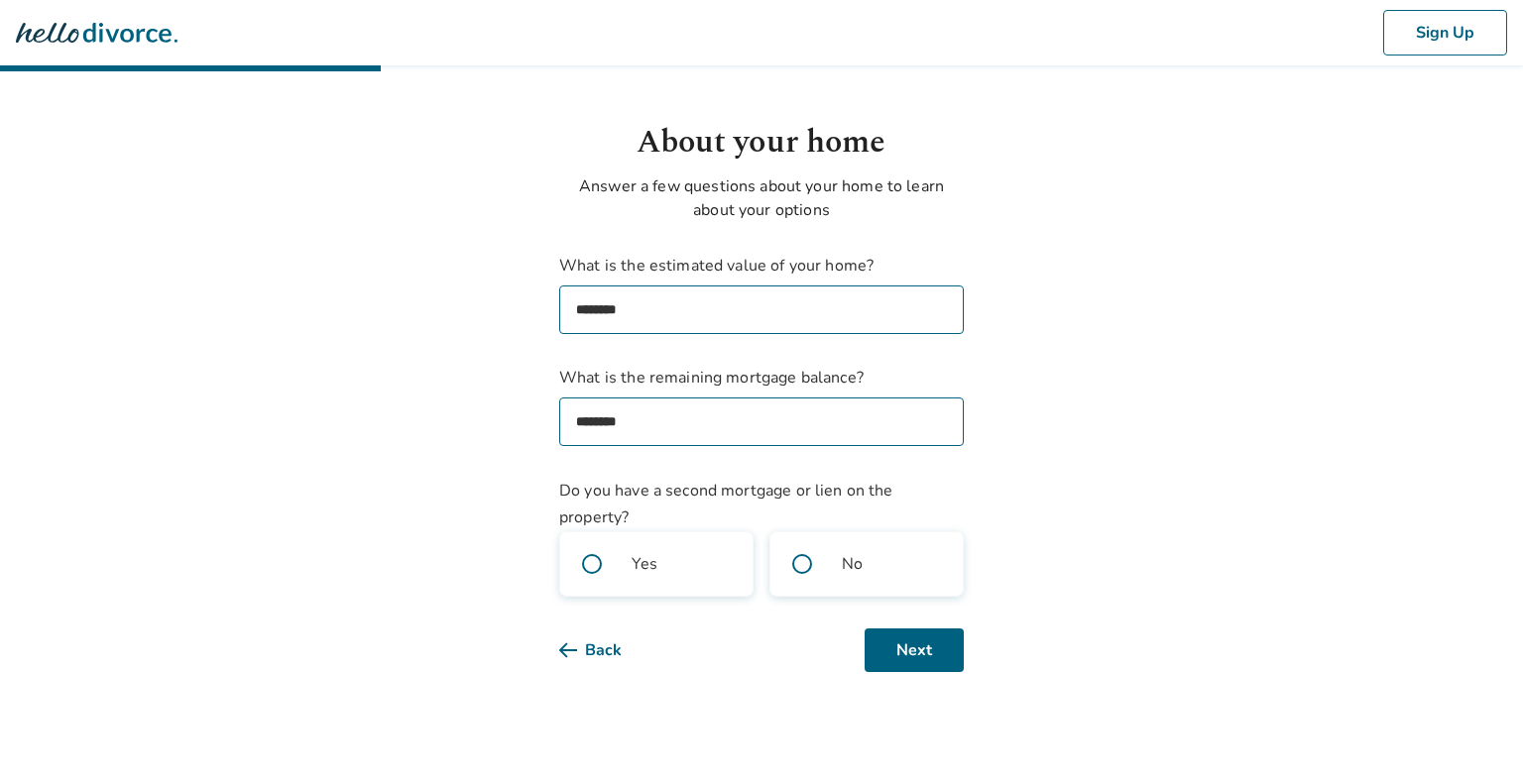 type on "[FIRST]" 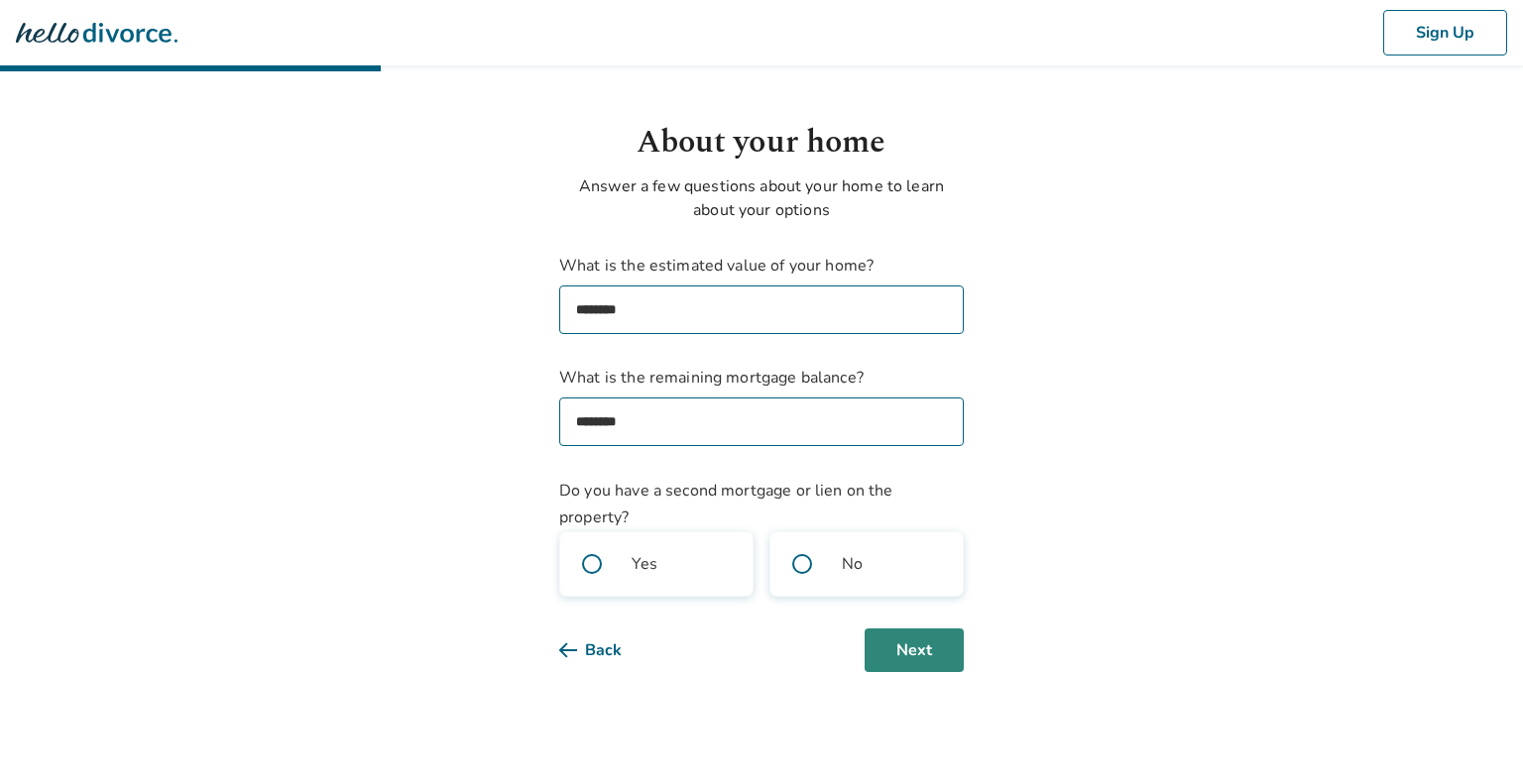 click on "Next" at bounding box center [914, 650] 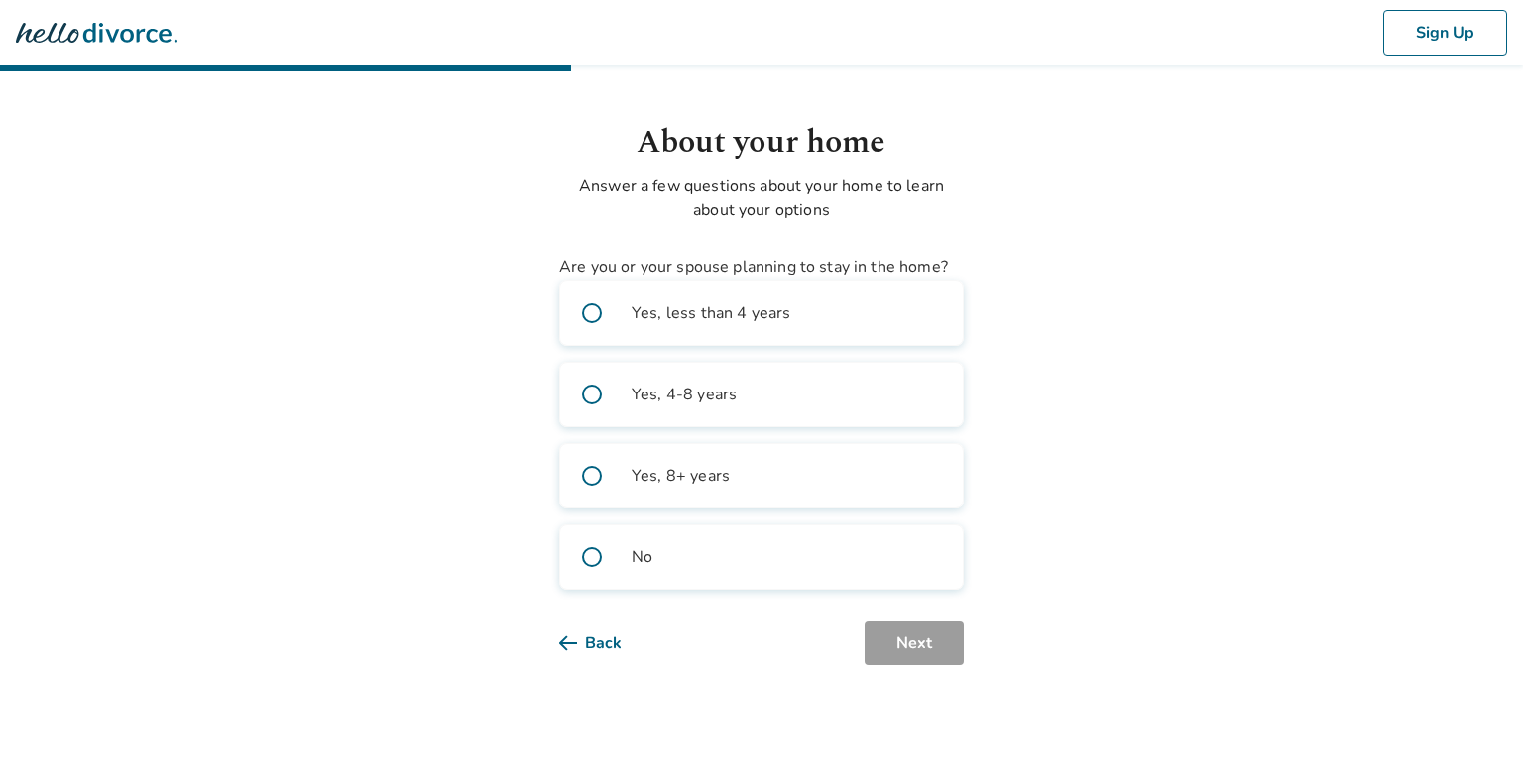 click on "Yes, 4-8 years" at bounding box center [684, 394] 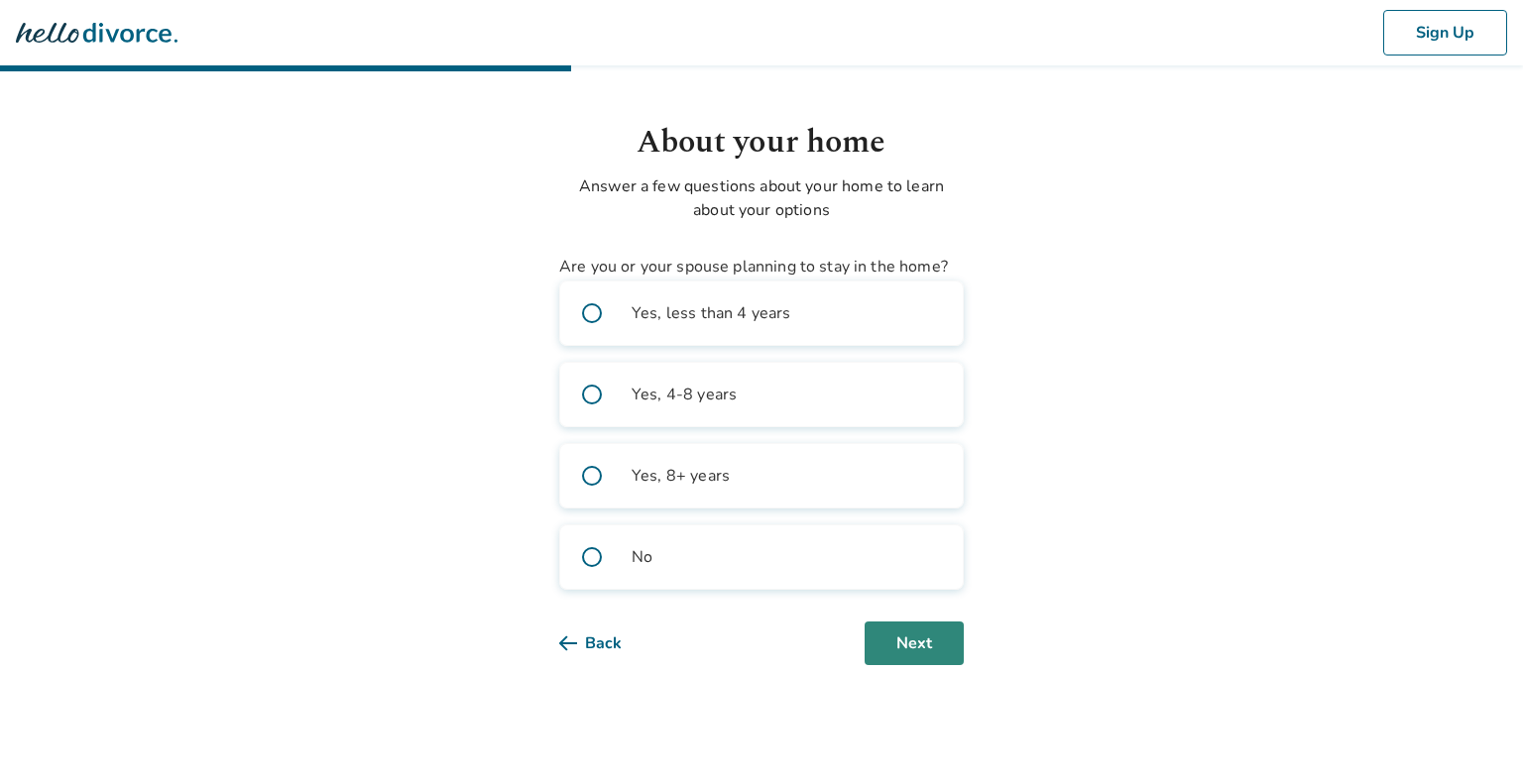 click on "Next" at bounding box center (914, 643) 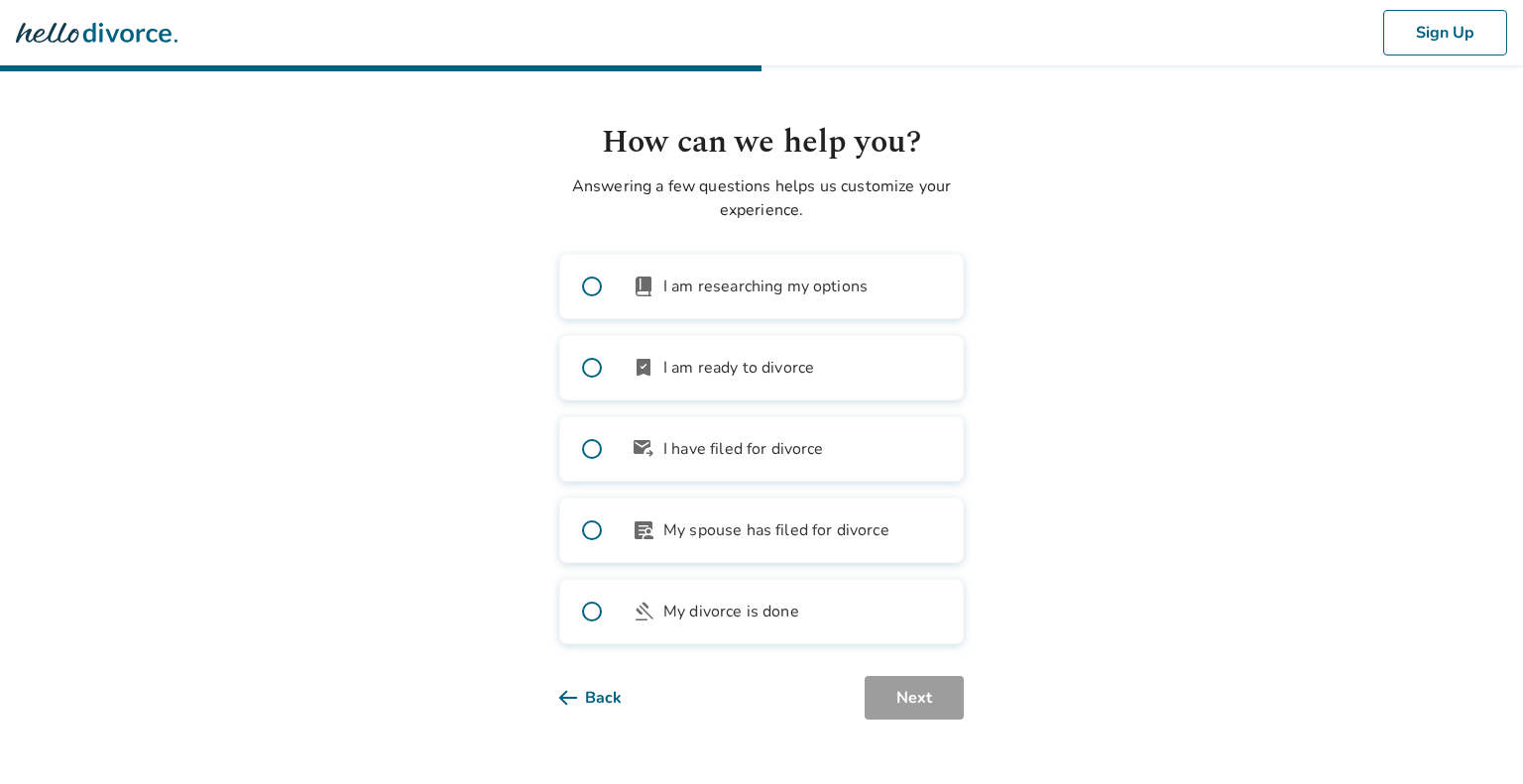 click on "book_2 I am researching my options" at bounding box center (762, 286) 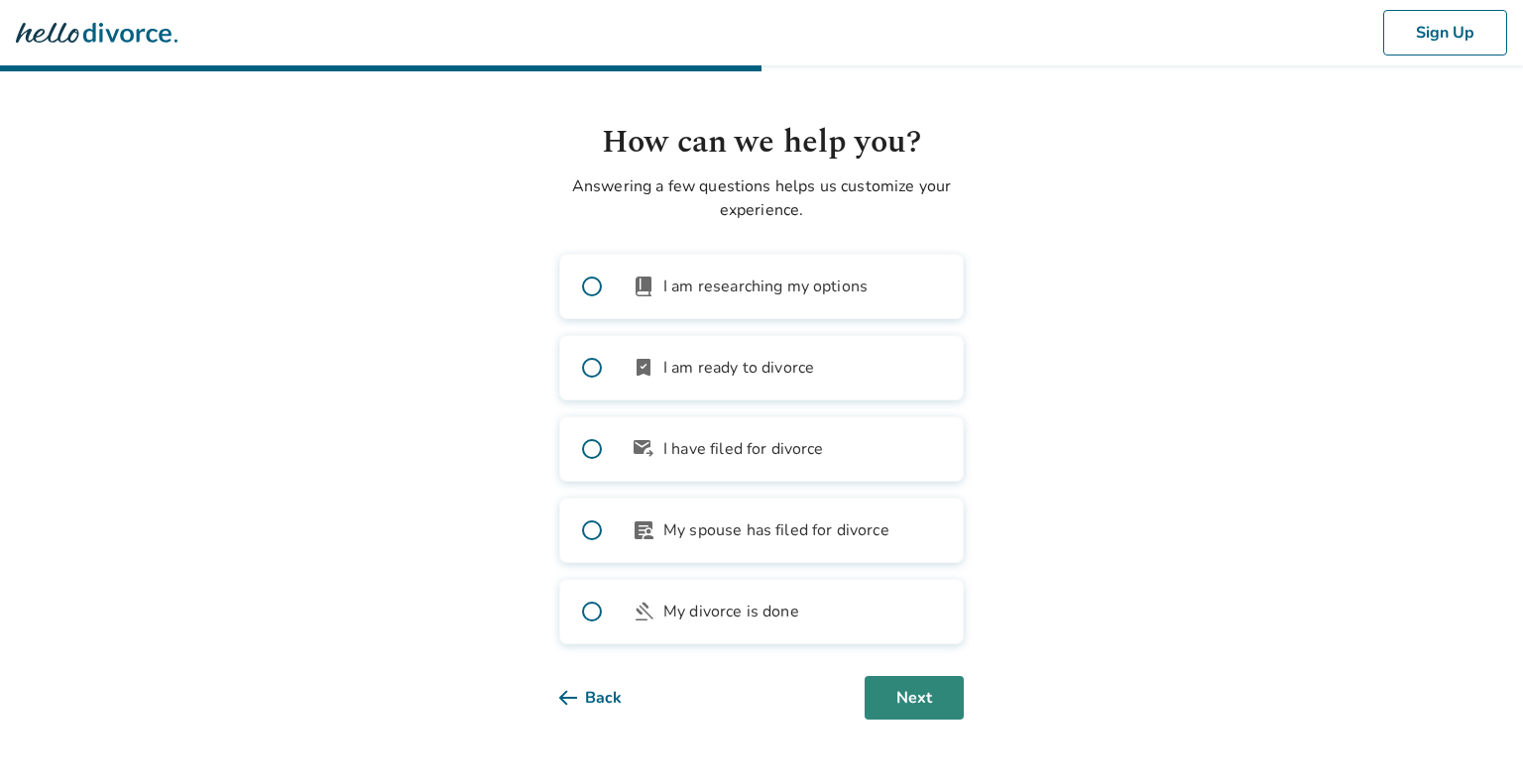 click on "Next" at bounding box center [914, 698] 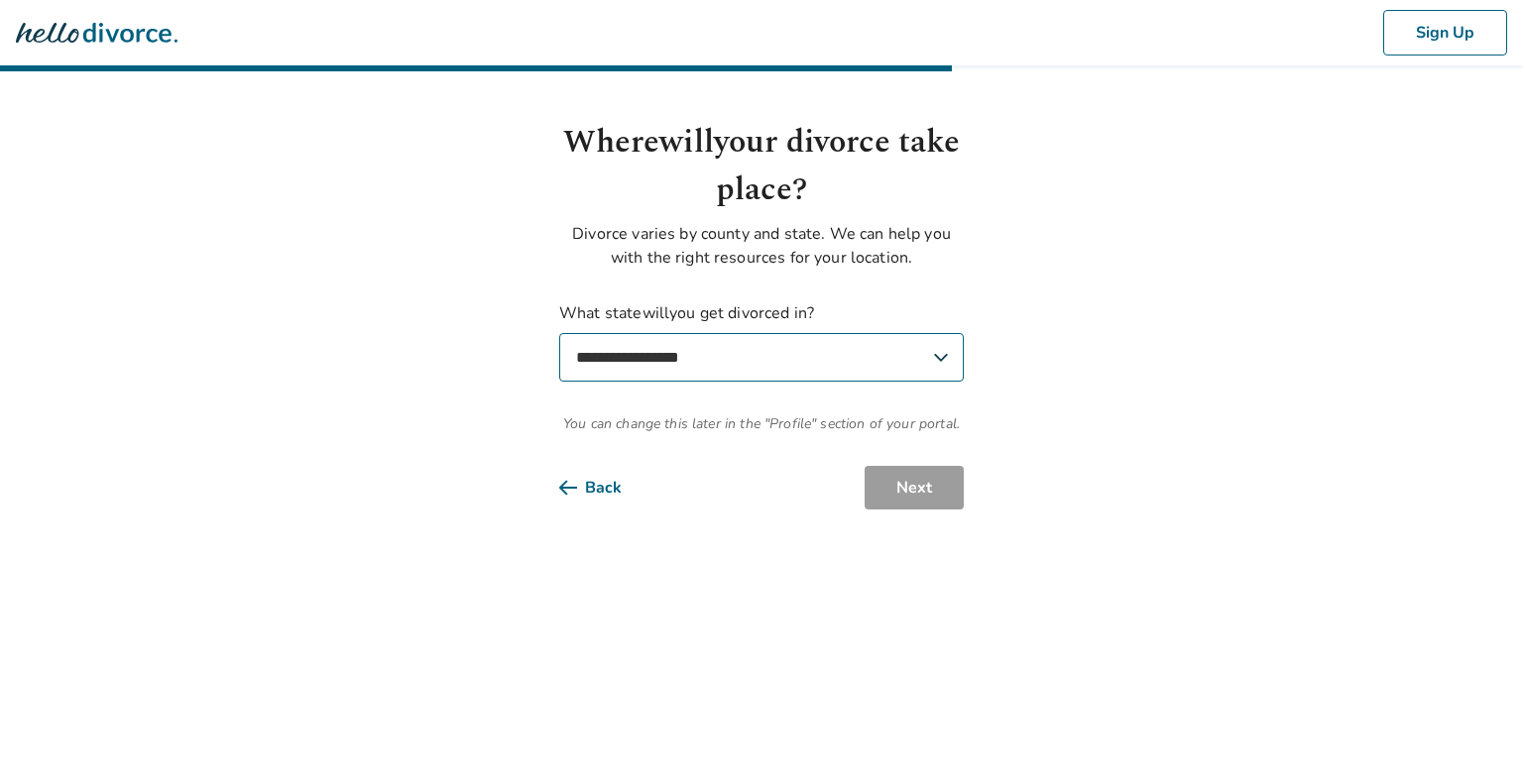 click on "**********" at bounding box center (762, 357) 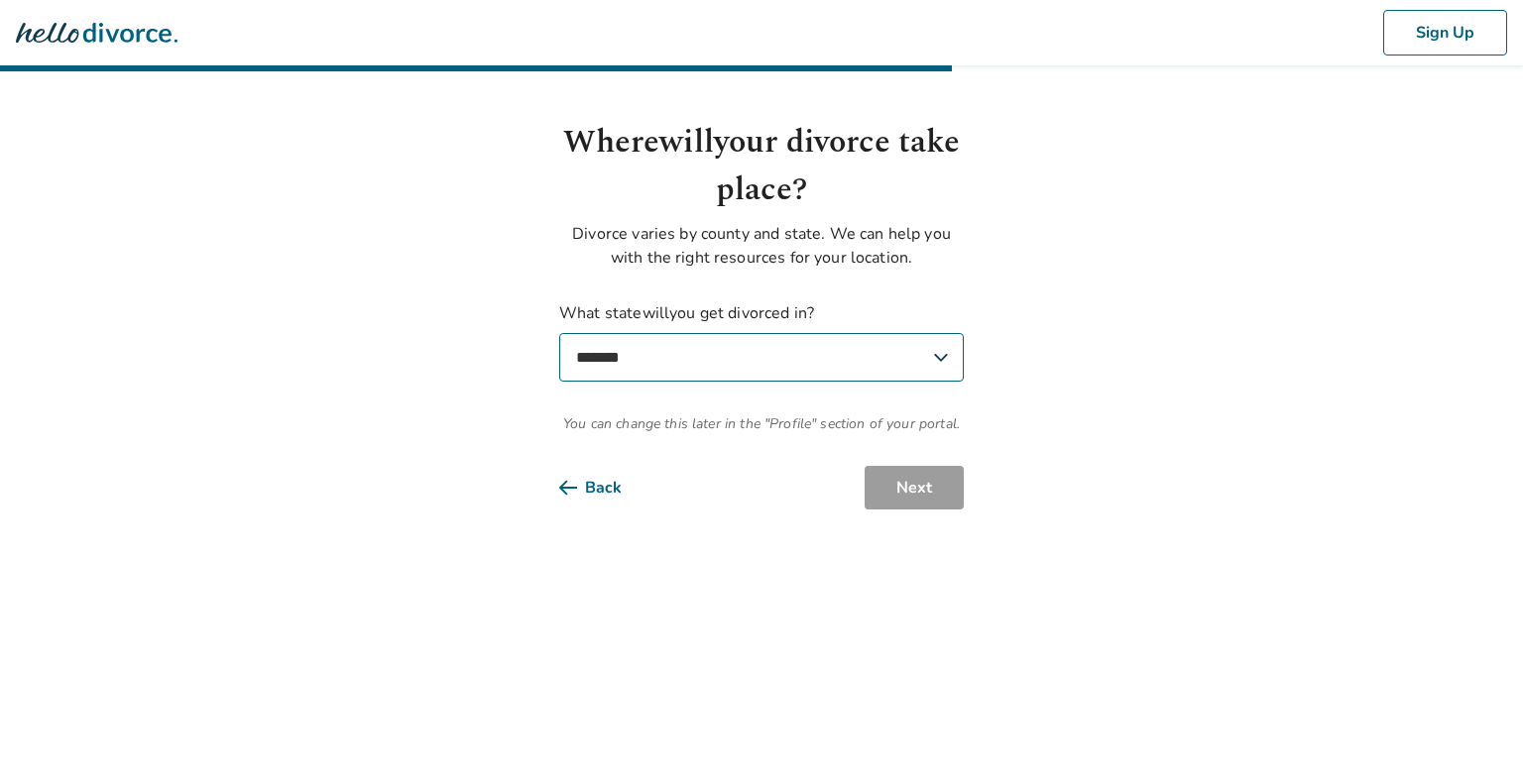 click on "**********" at bounding box center (762, 357) 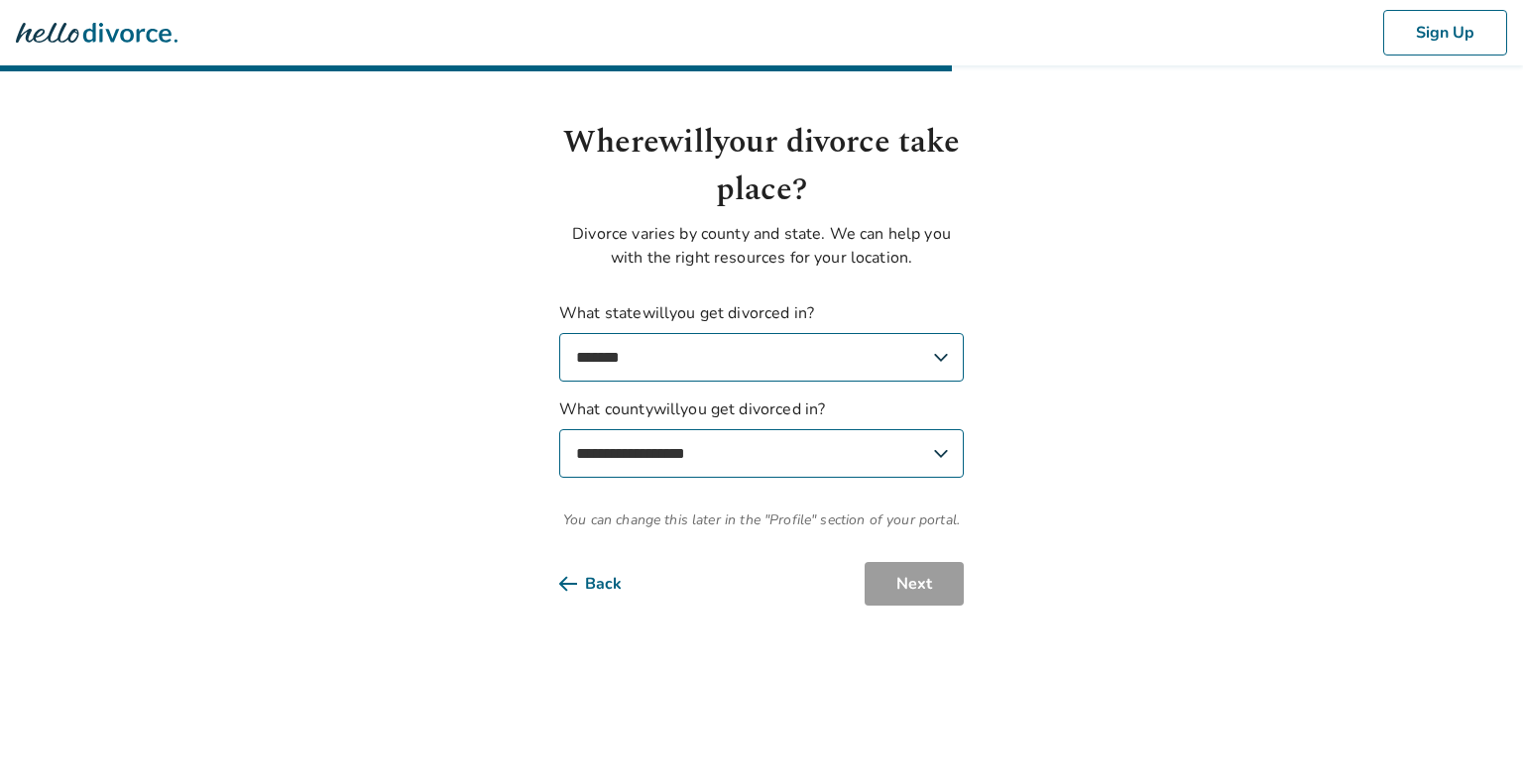 click on "**********" at bounding box center (762, 453) 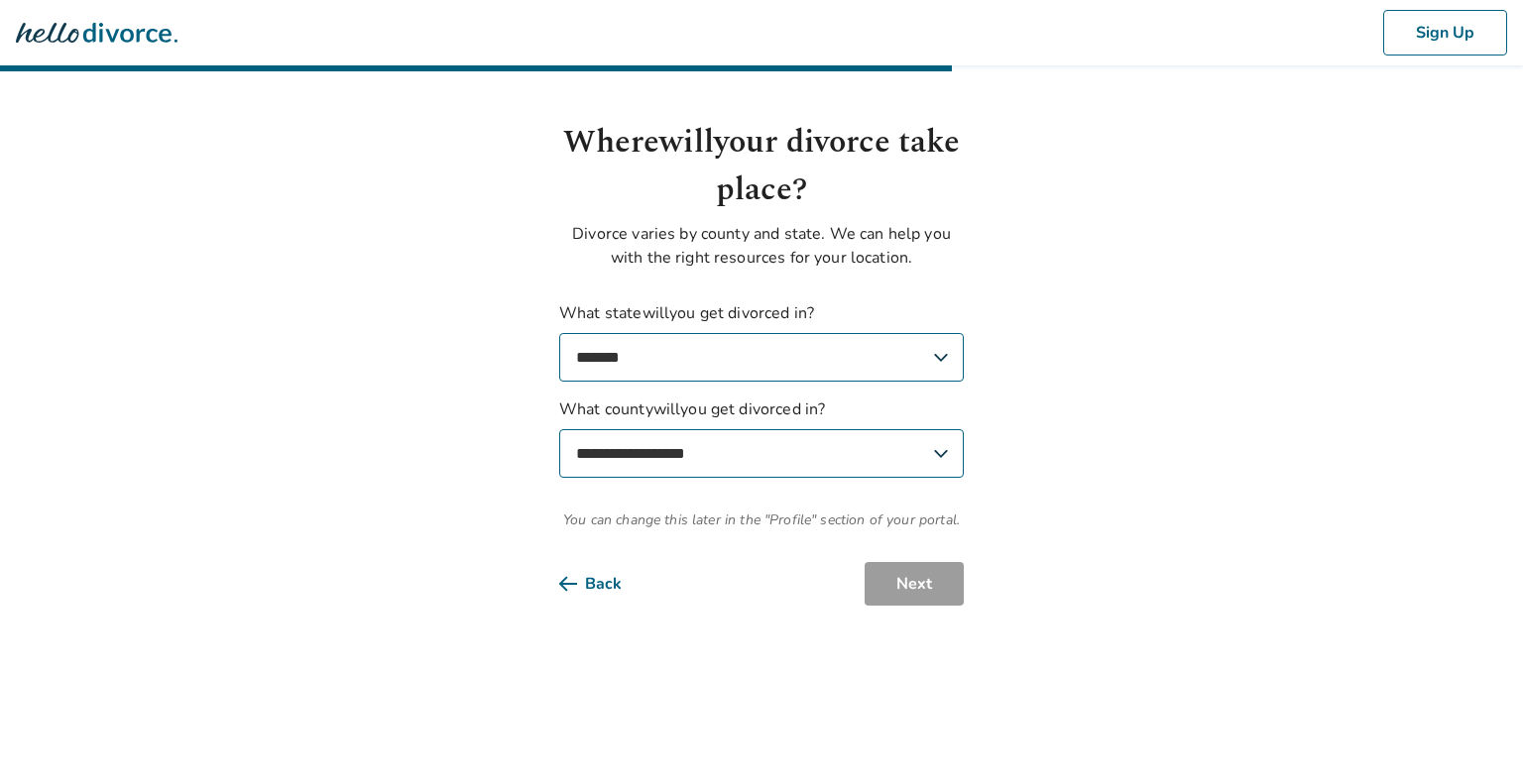 select on "*******" 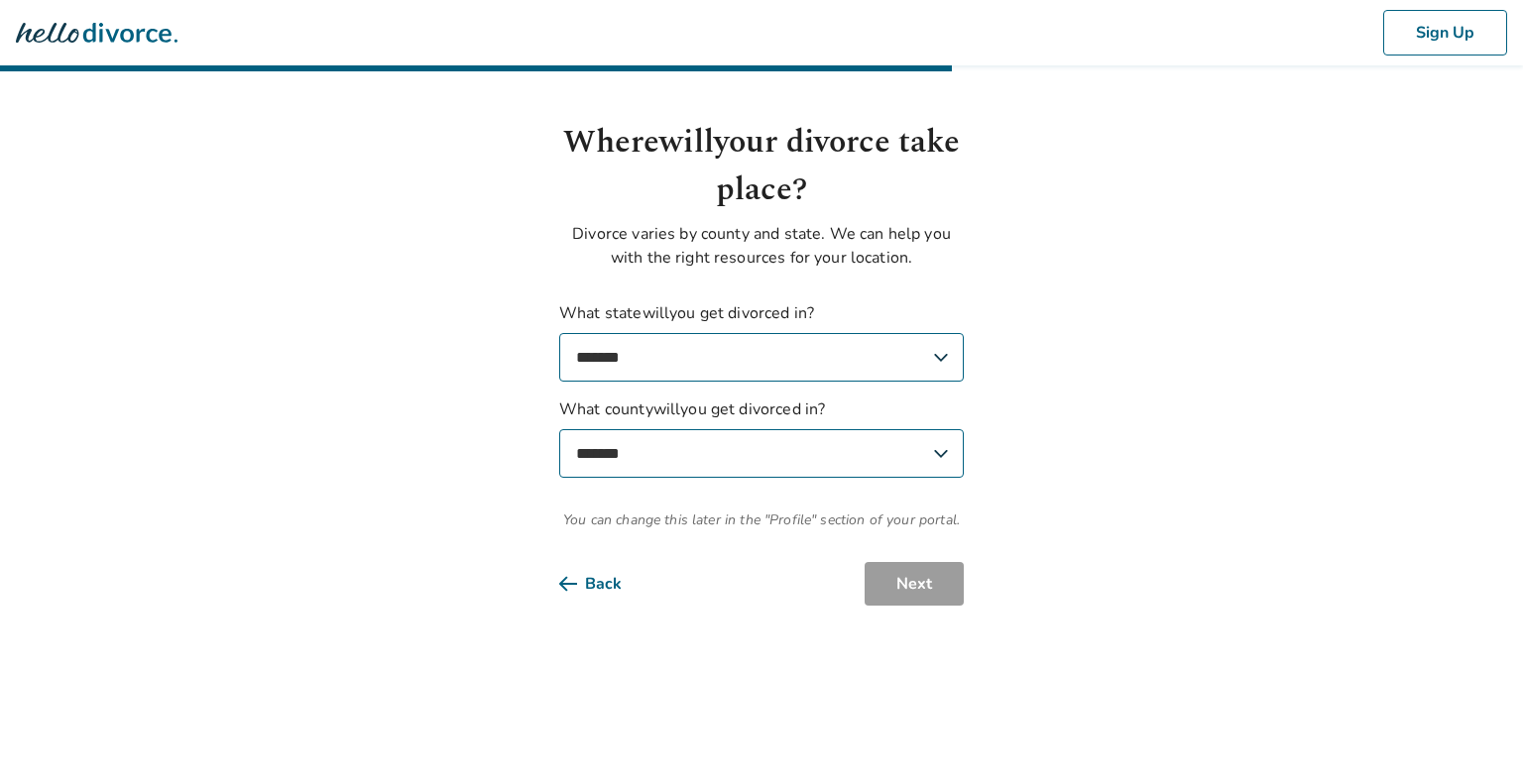 click on "**********" at bounding box center [762, 453] 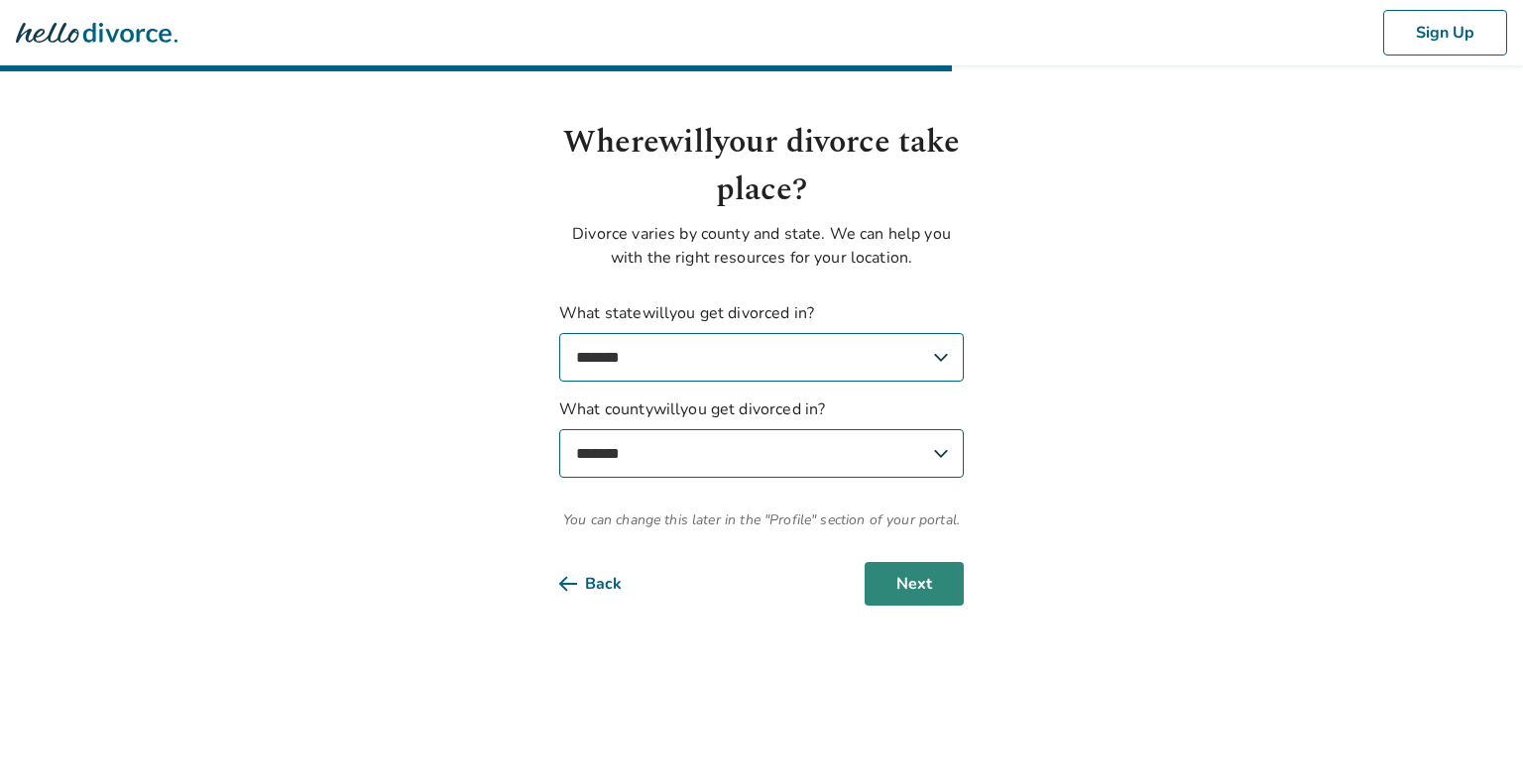 click on "Next" at bounding box center (914, 584) 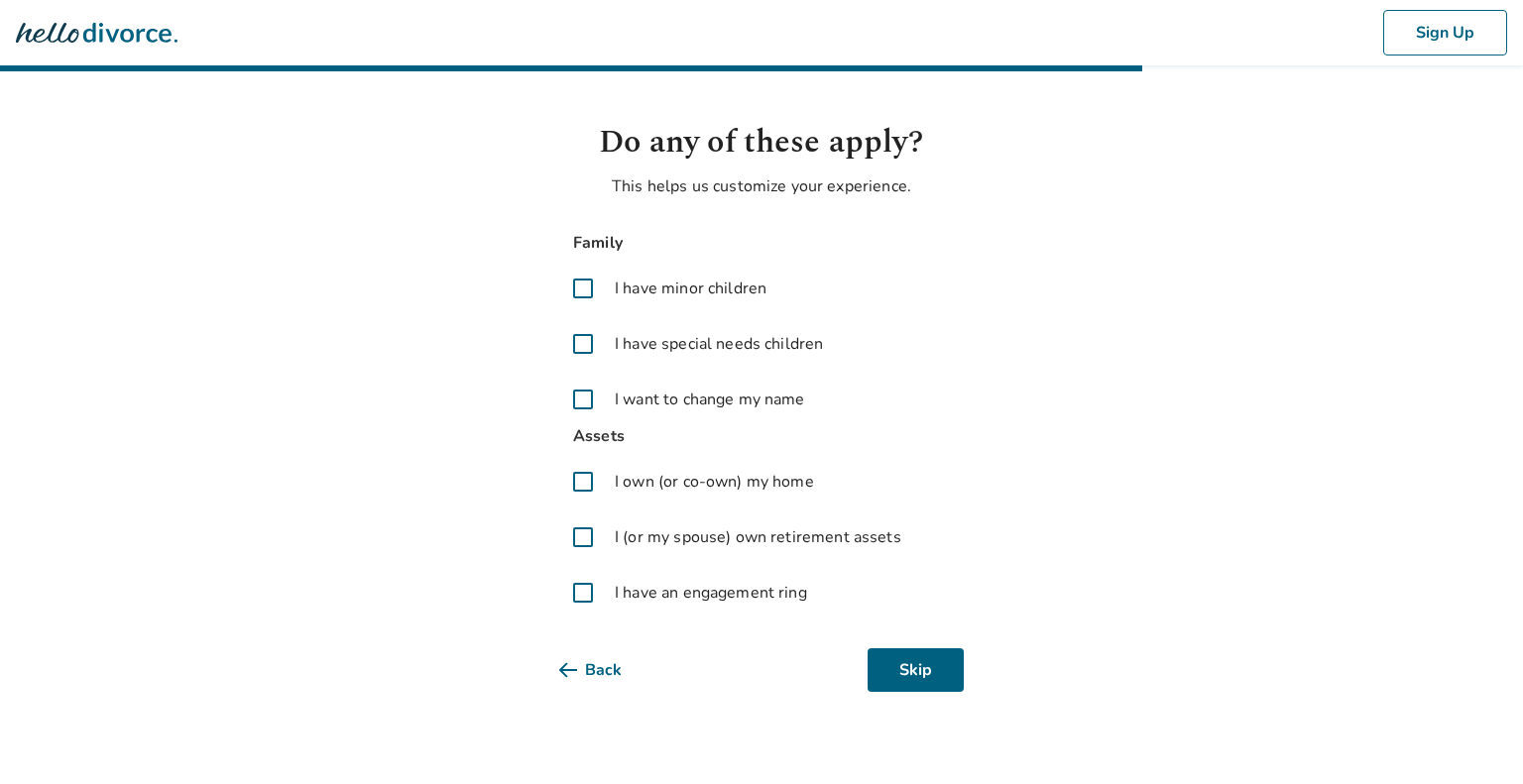 click on "I have minor children" at bounding box center [690, 288] 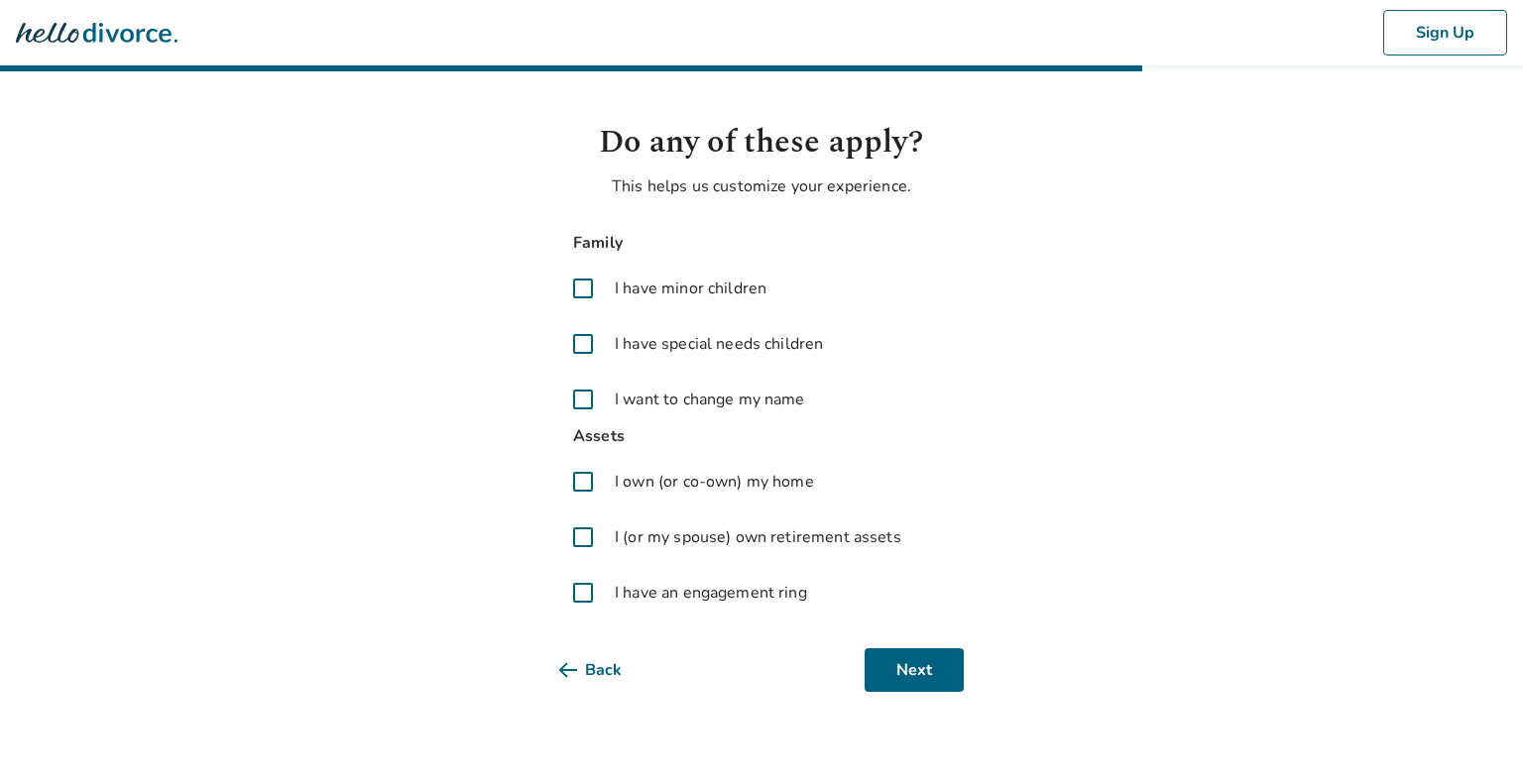 click on "I want to change my name" at bounding box center (710, 399) 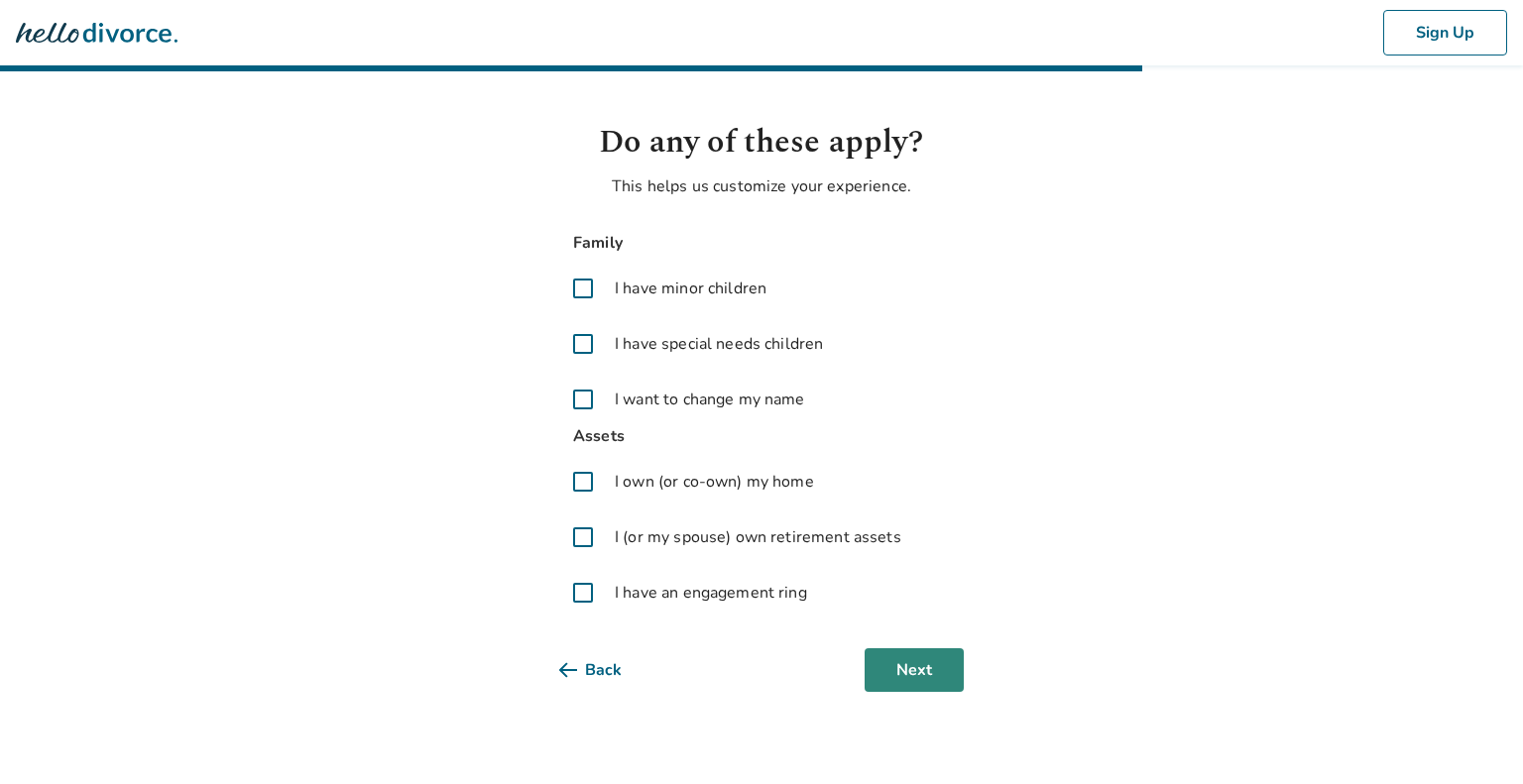 click on "Next" at bounding box center (914, 670) 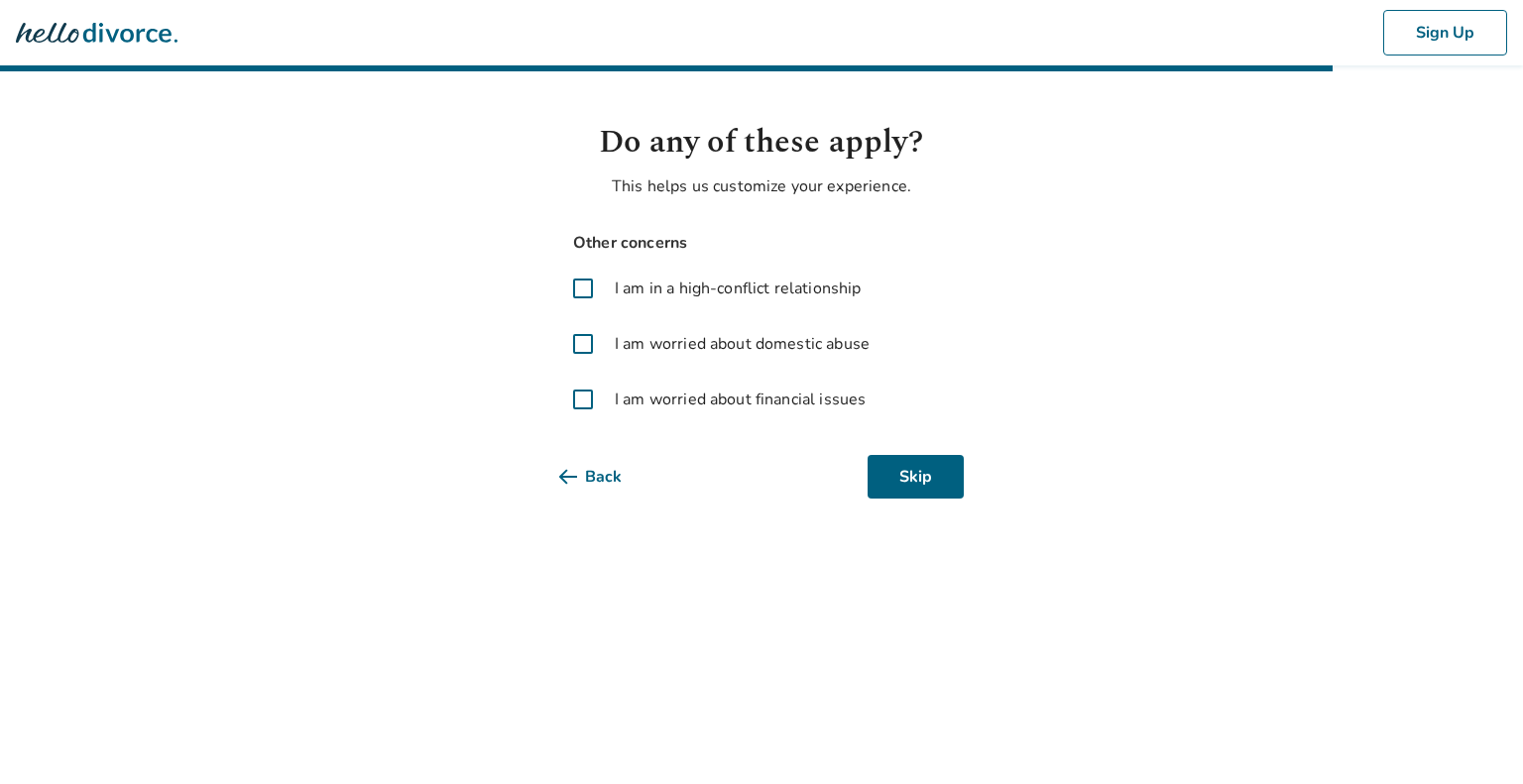 click on "I am worried about financial issues" at bounding box center (740, 399) 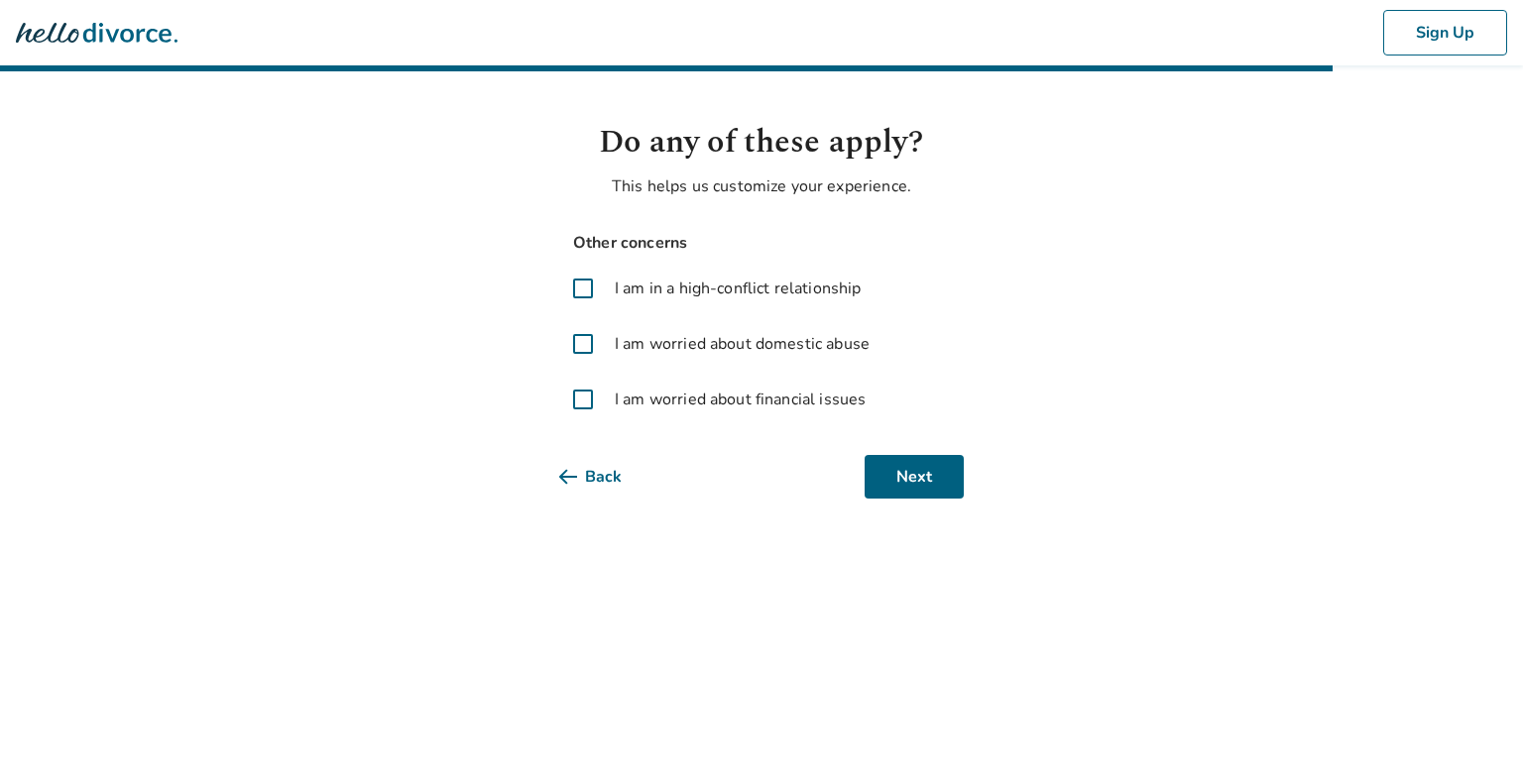 click on "I am in a high-conflict relationship" at bounding box center [738, 288] 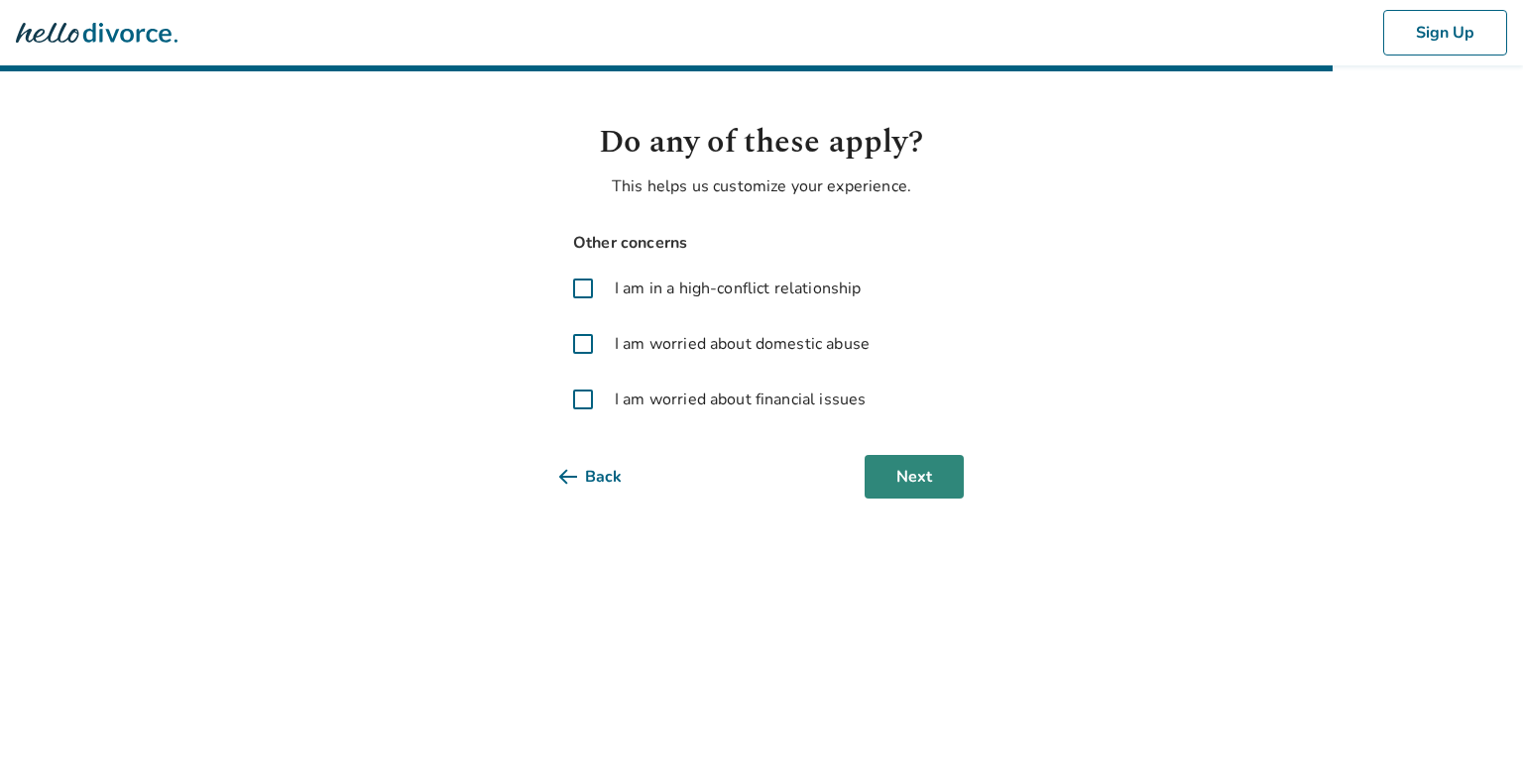 click on "Next" at bounding box center (914, 477) 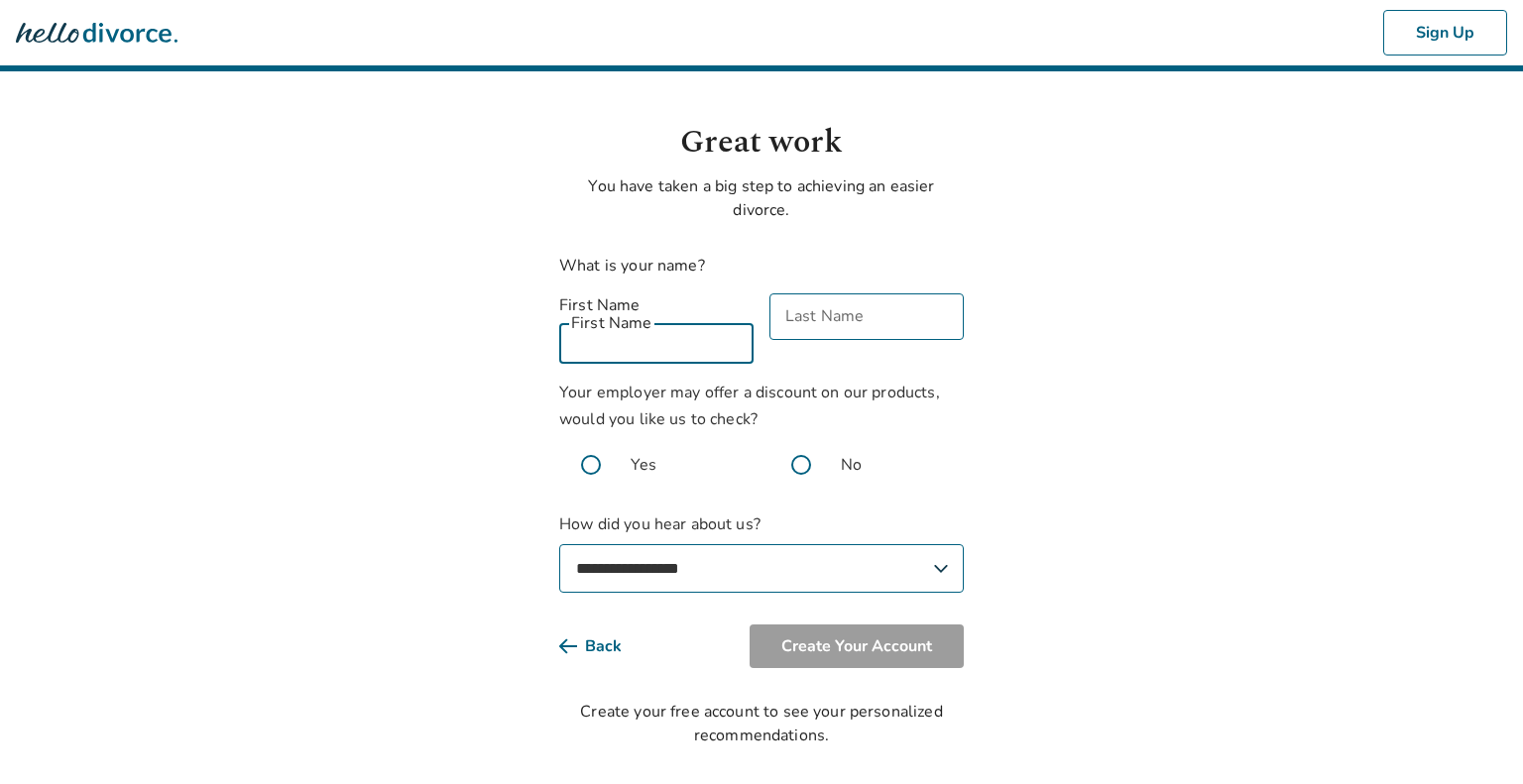 click on "First Name" at bounding box center [656, 340] 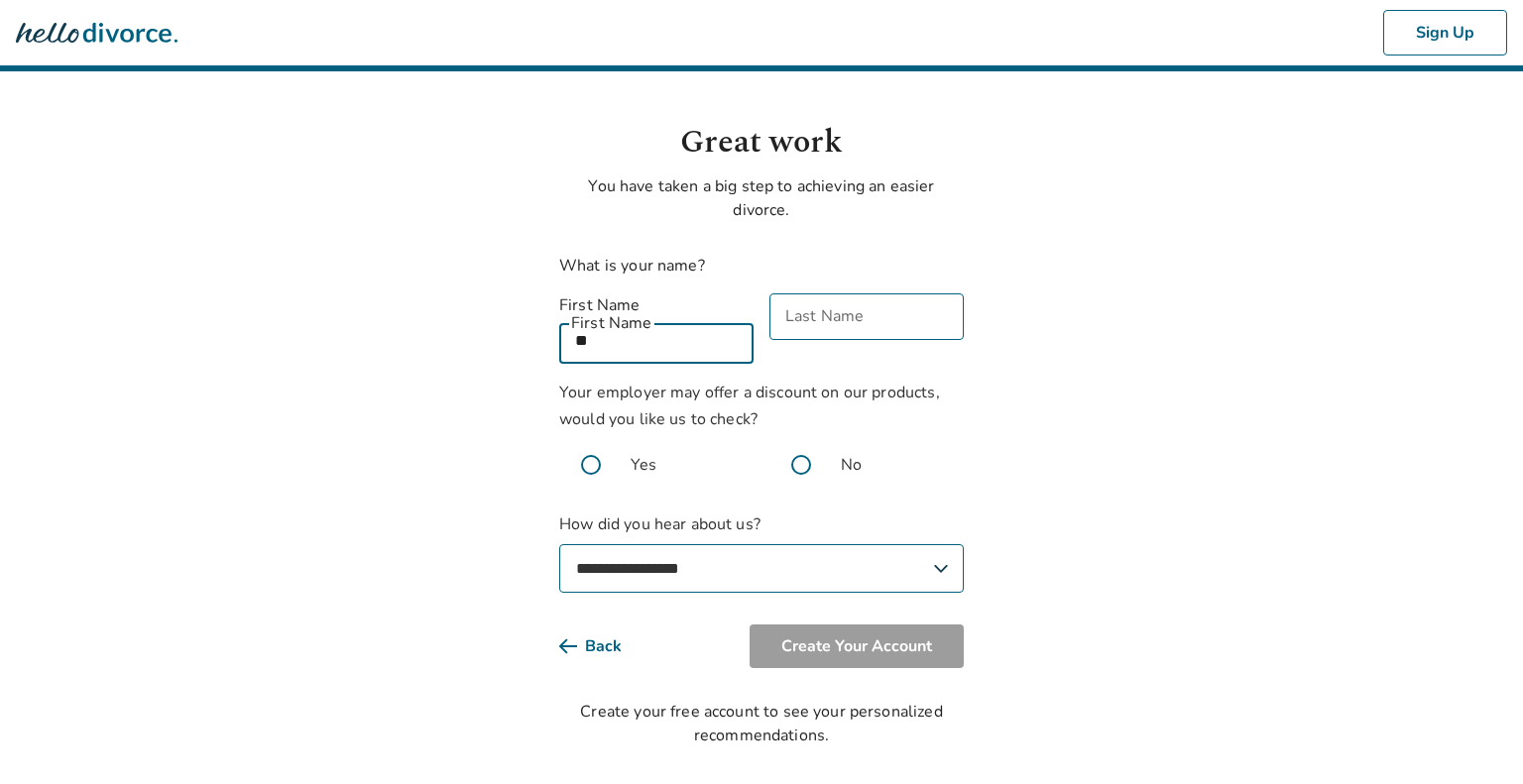 type on "*" 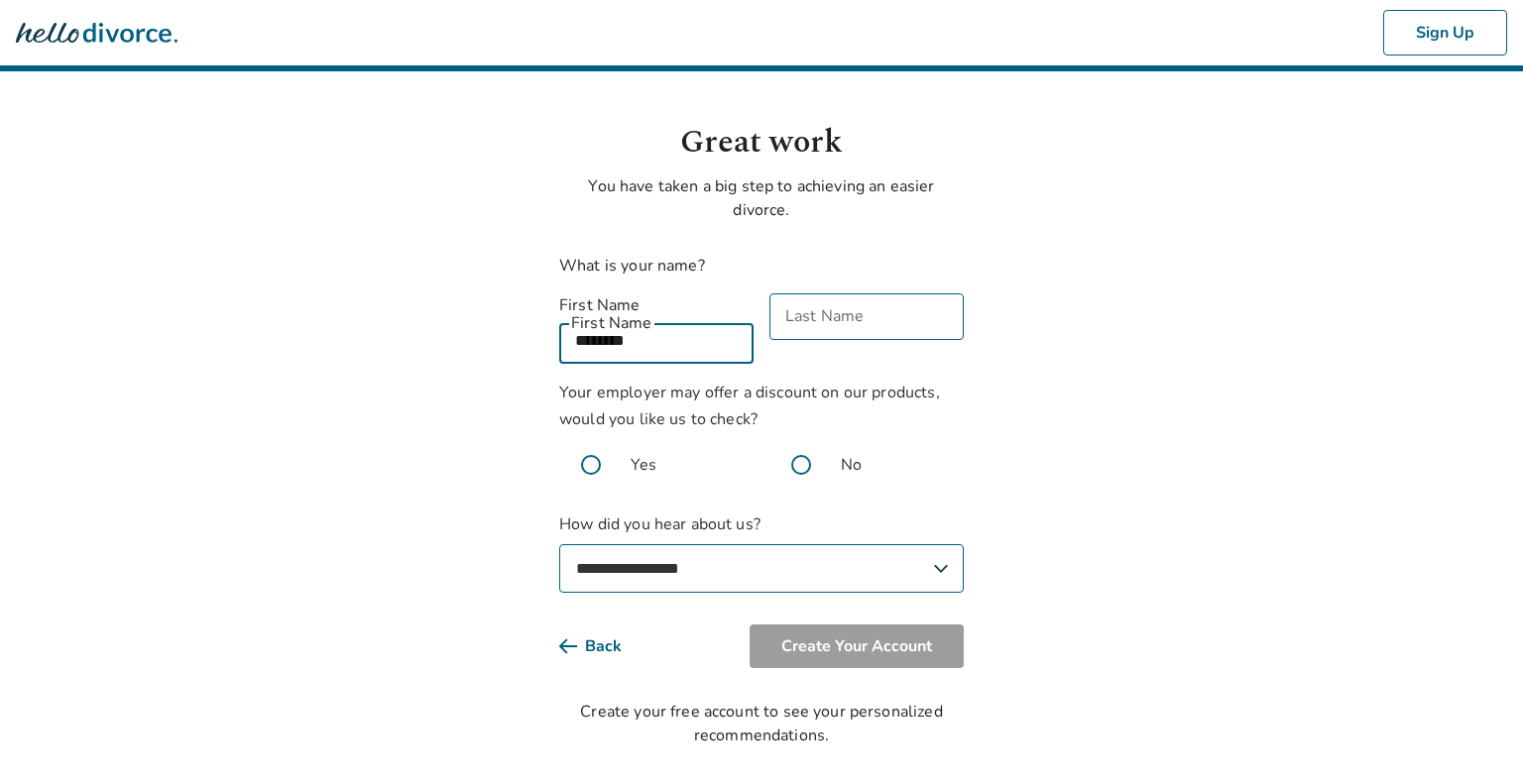 type on "********" 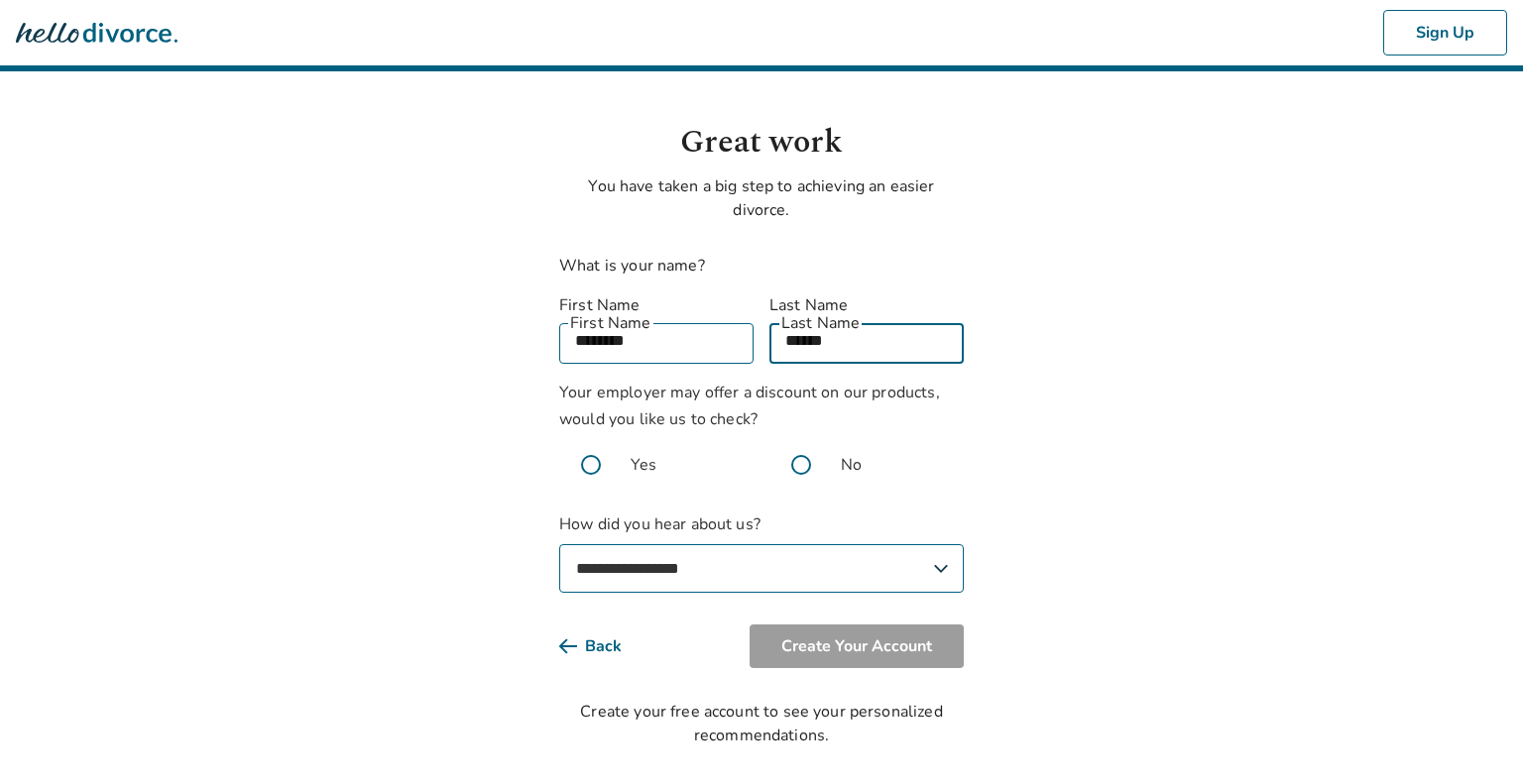 type on "******" 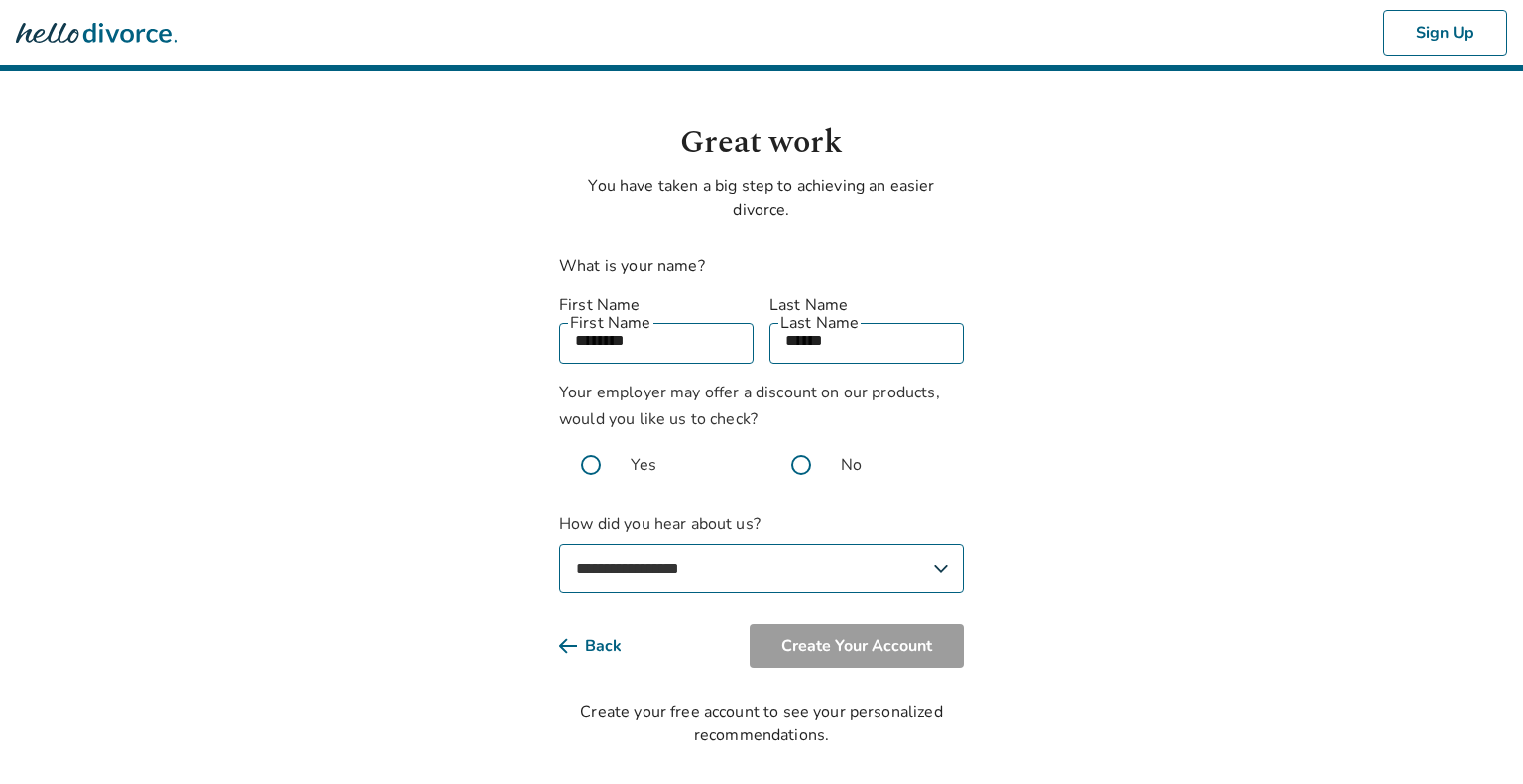click on "**********" at bounding box center [762, 568] 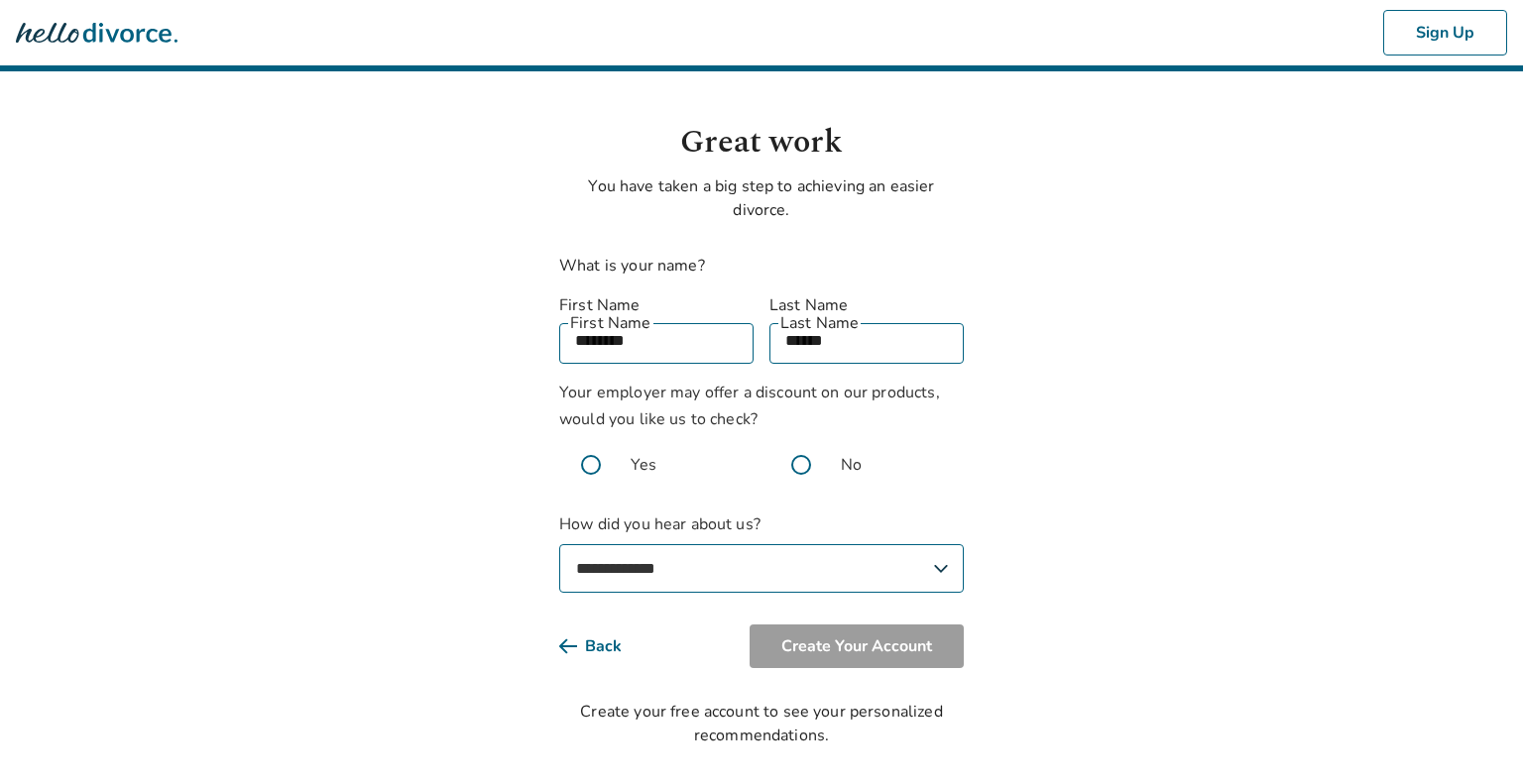 click on "**********" at bounding box center (762, 568) 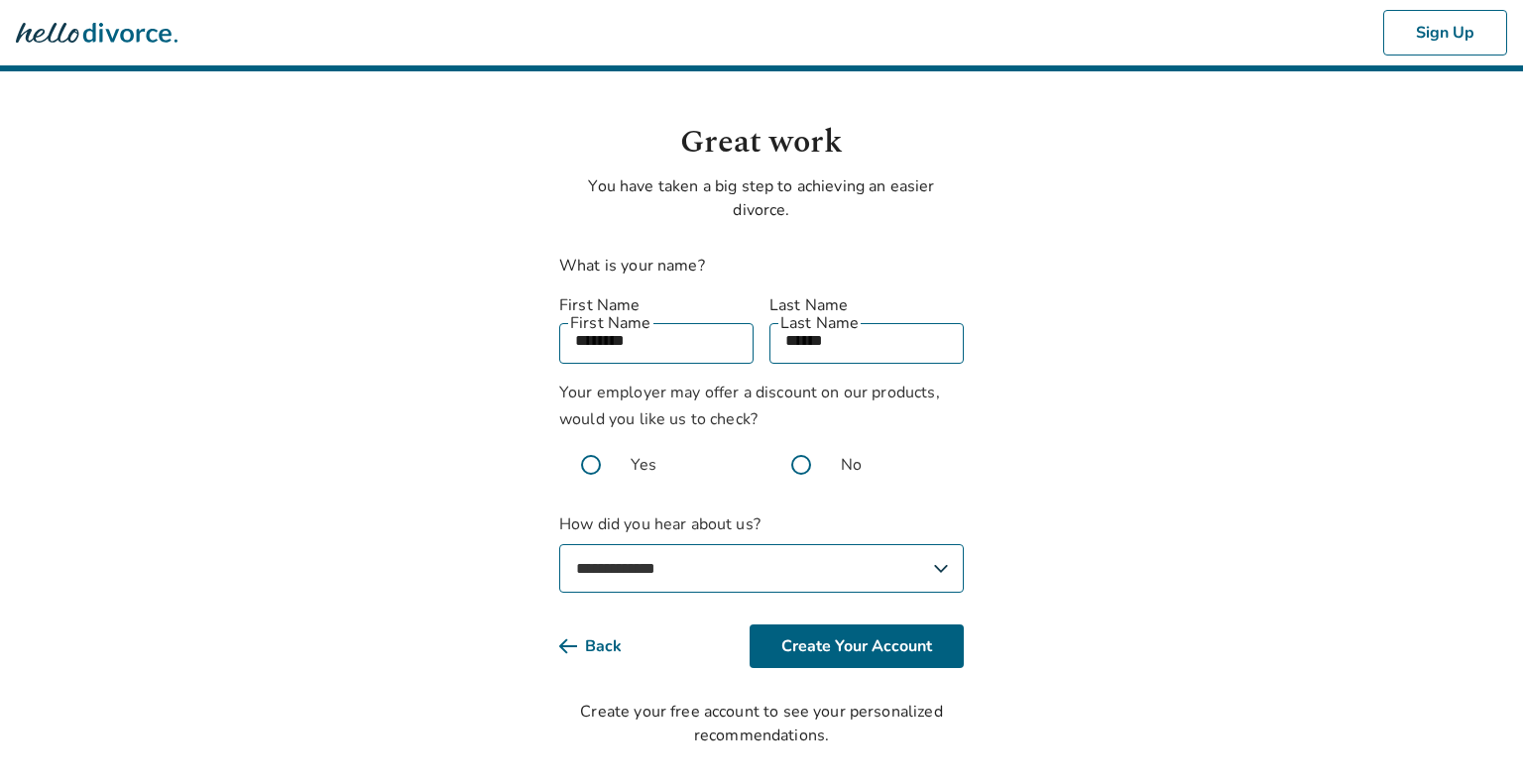 click on "**********" at bounding box center [762, 374] 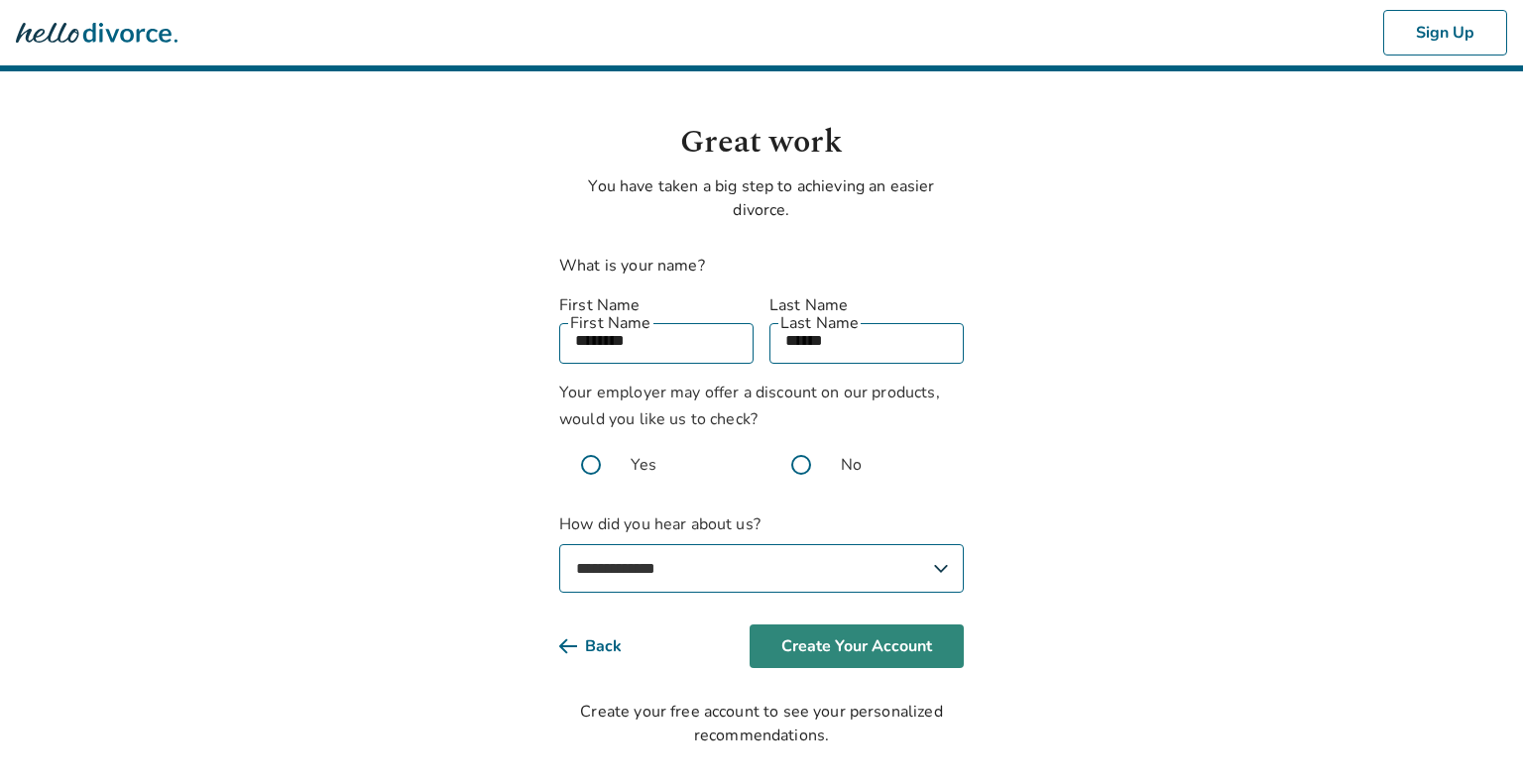 click on "Create Your Account" at bounding box center (857, 646) 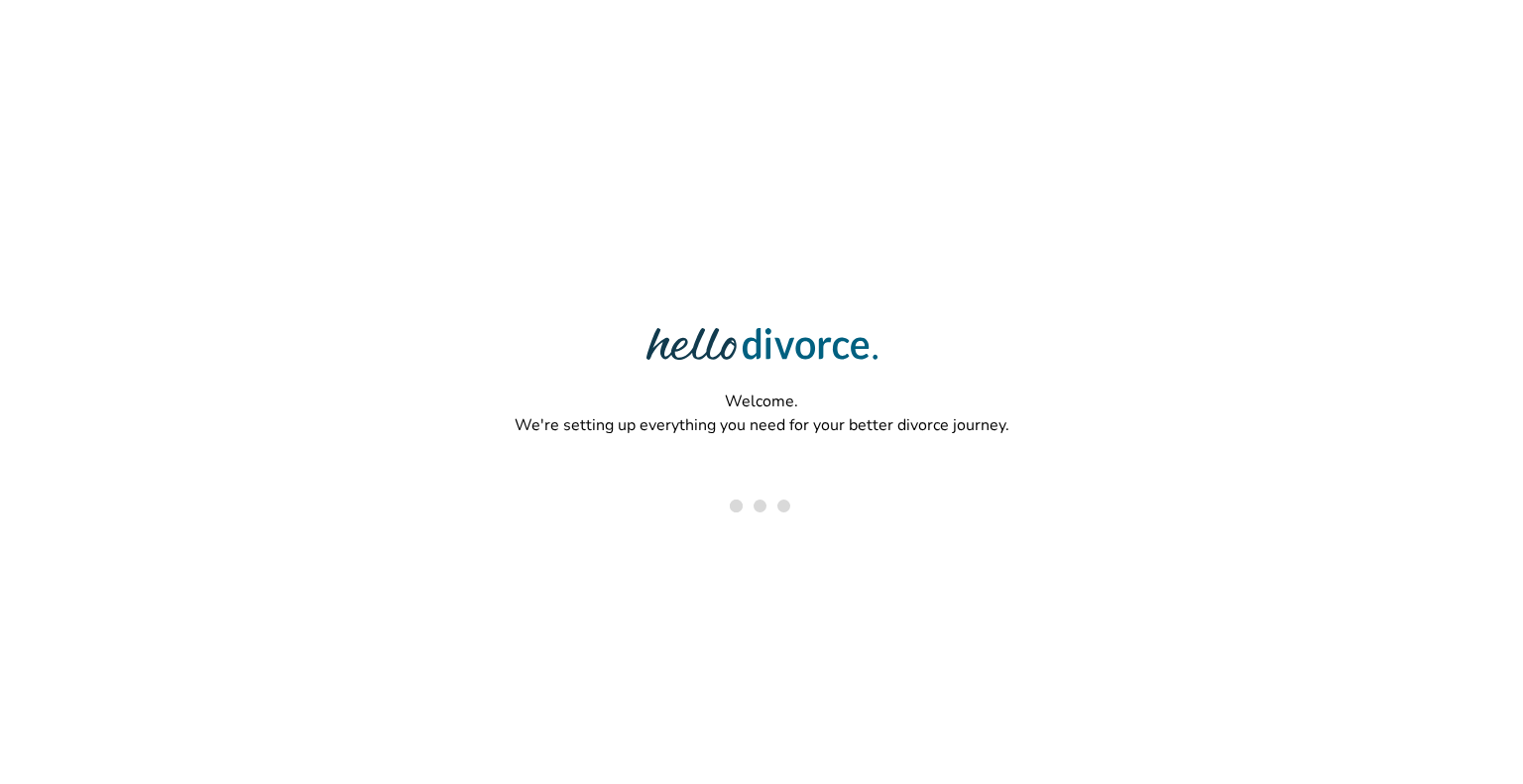 scroll, scrollTop: 0, scrollLeft: 0, axis: both 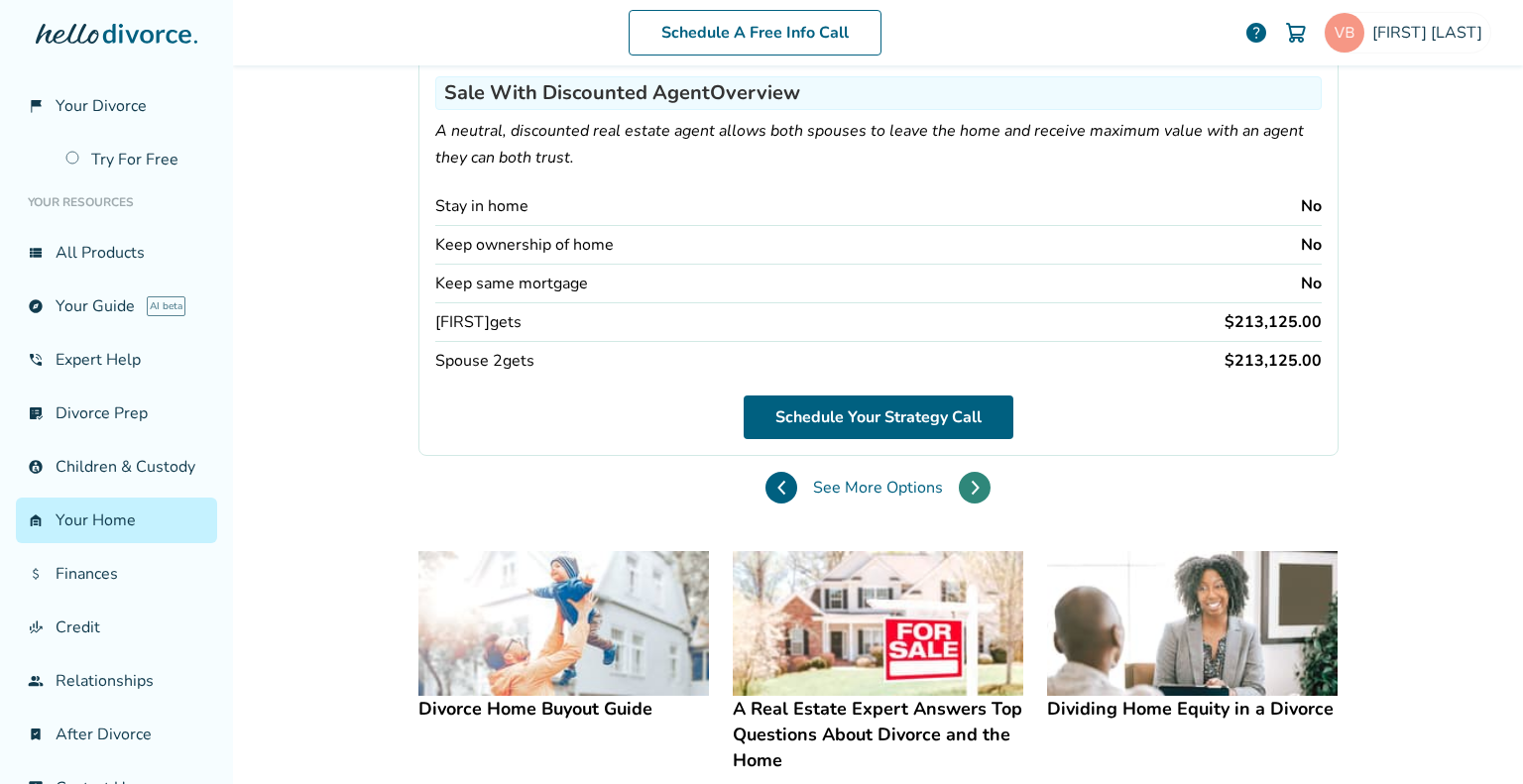 click 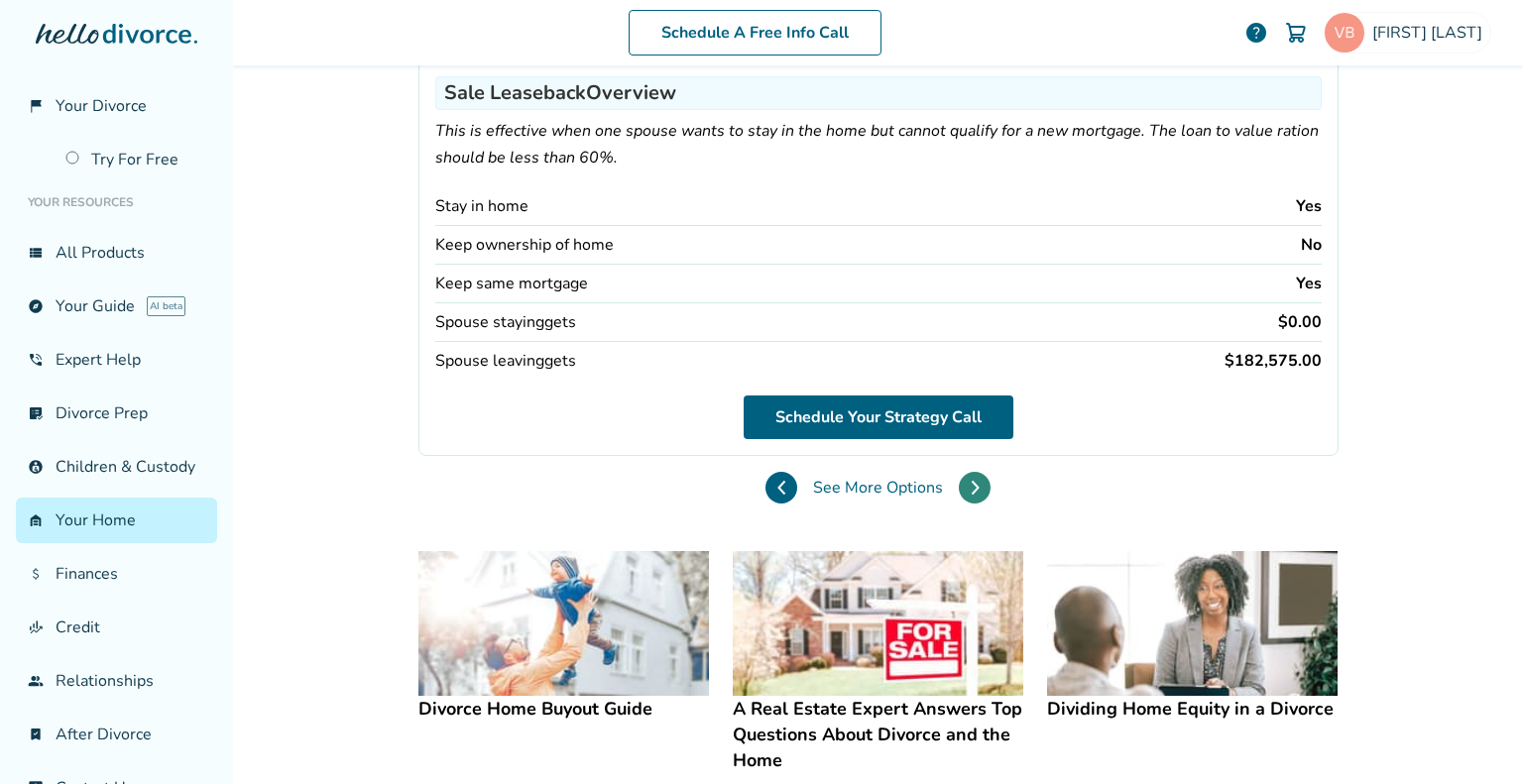 scroll, scrollTop: 118, scrollLeft: 0, axis: vertical 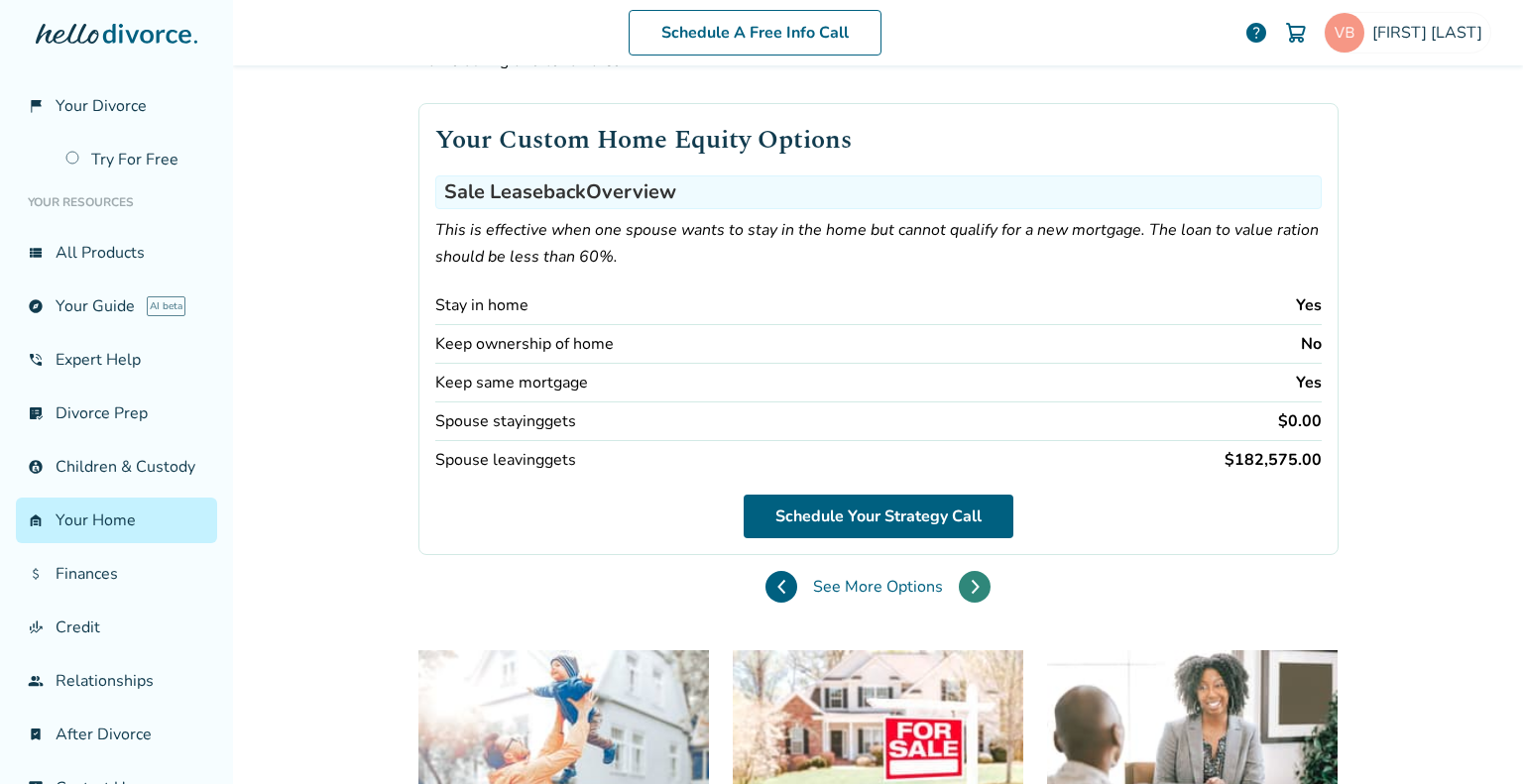 click 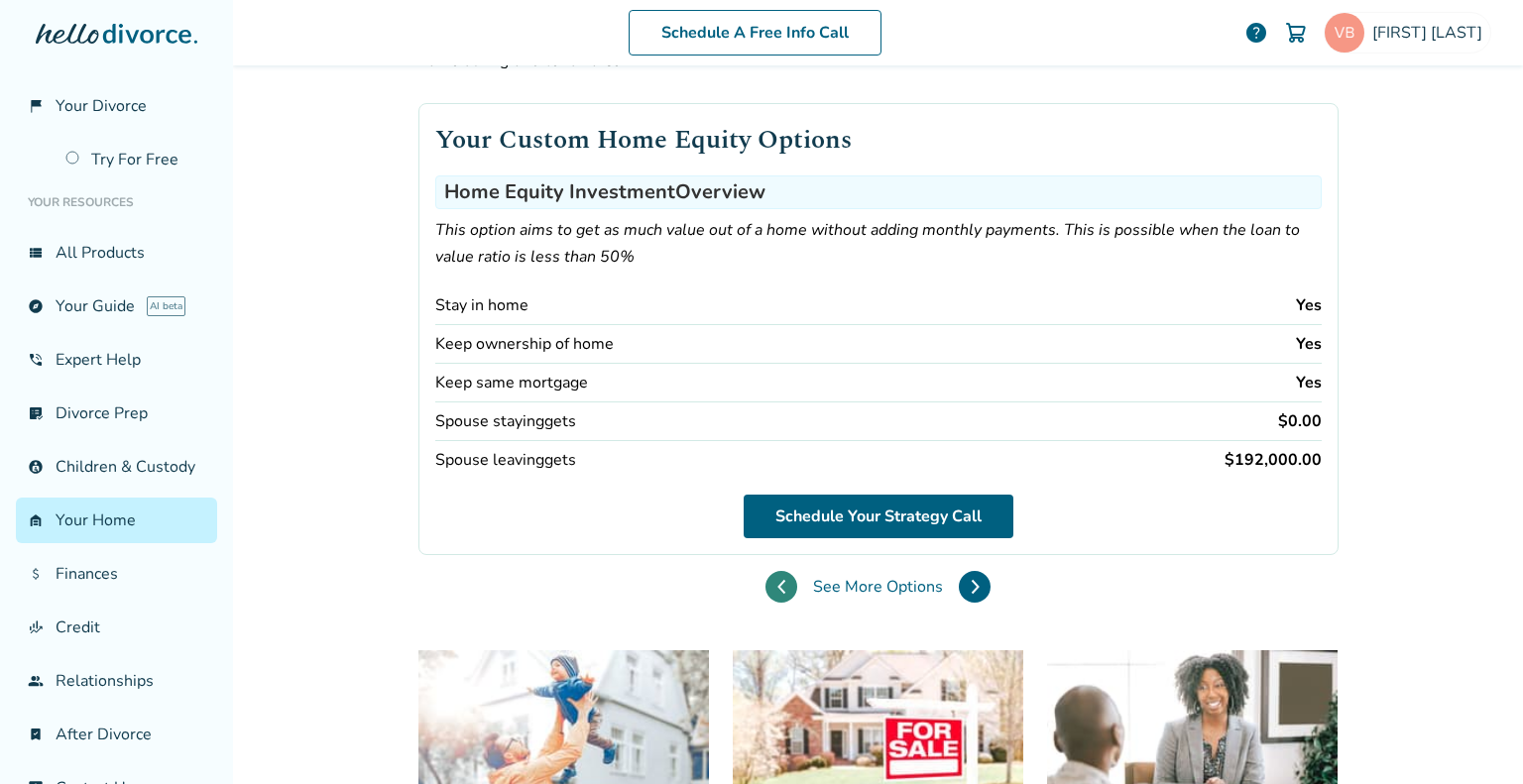 click at bounding box center [781, 587] 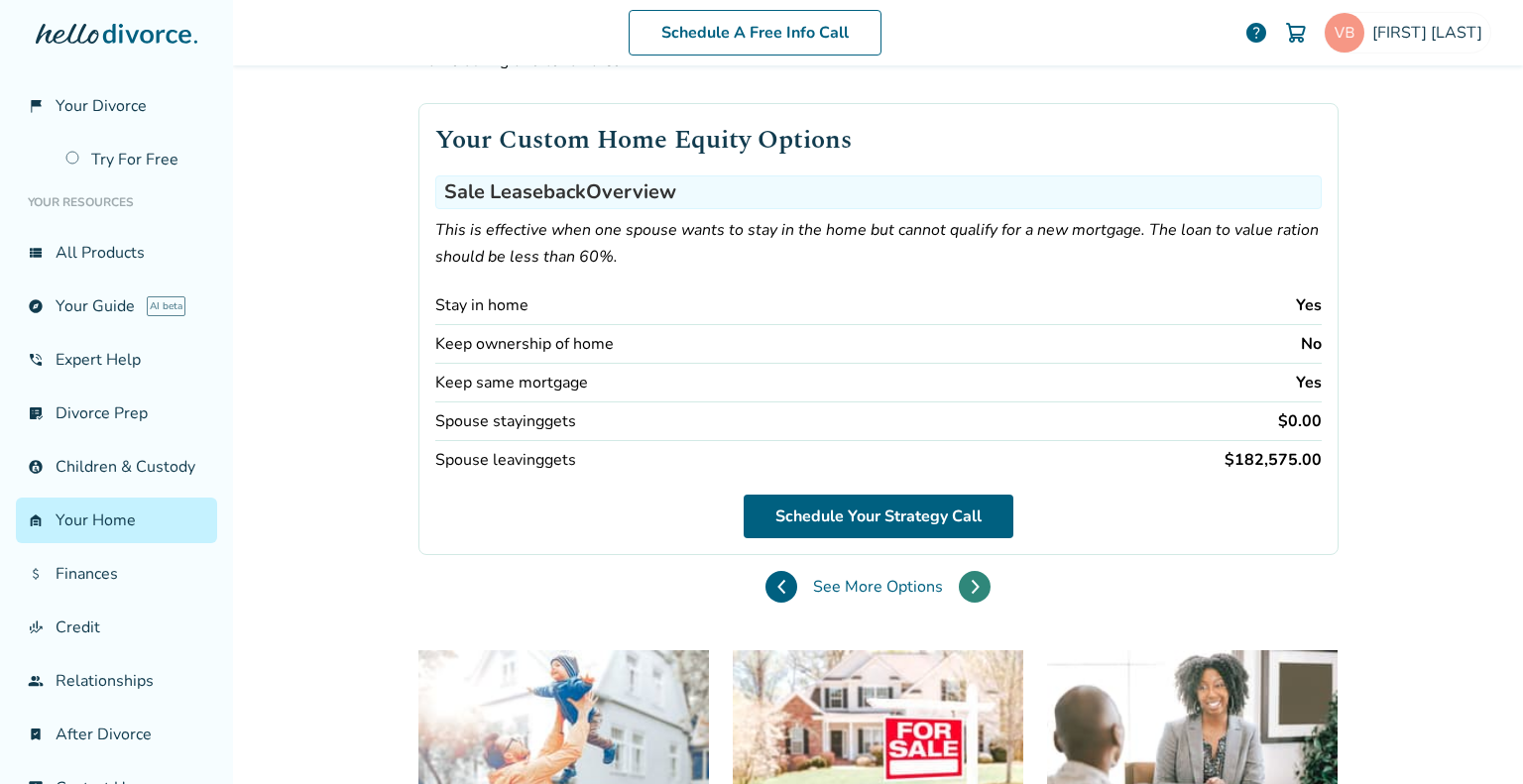 click at bounding box center [975, 587] 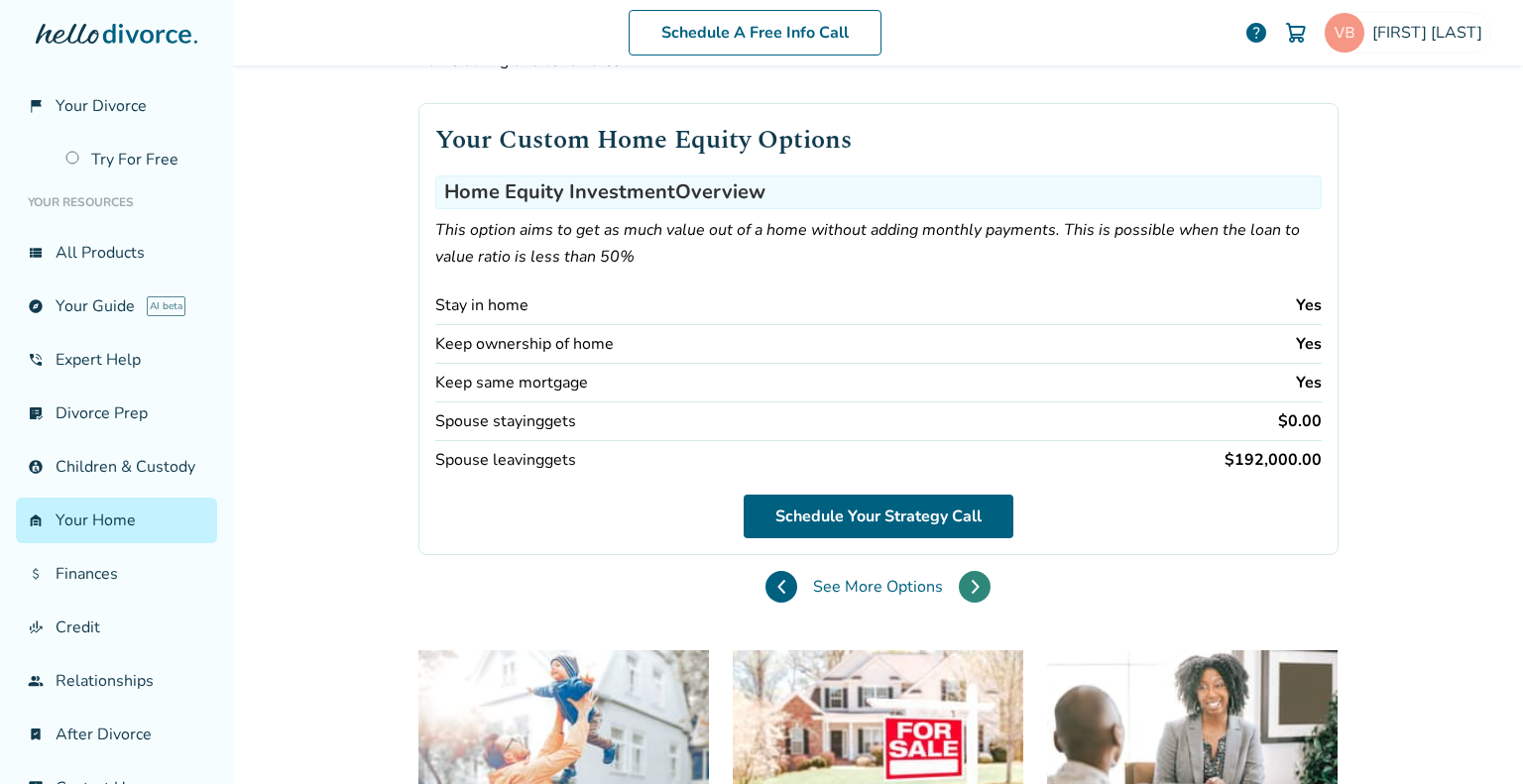 click 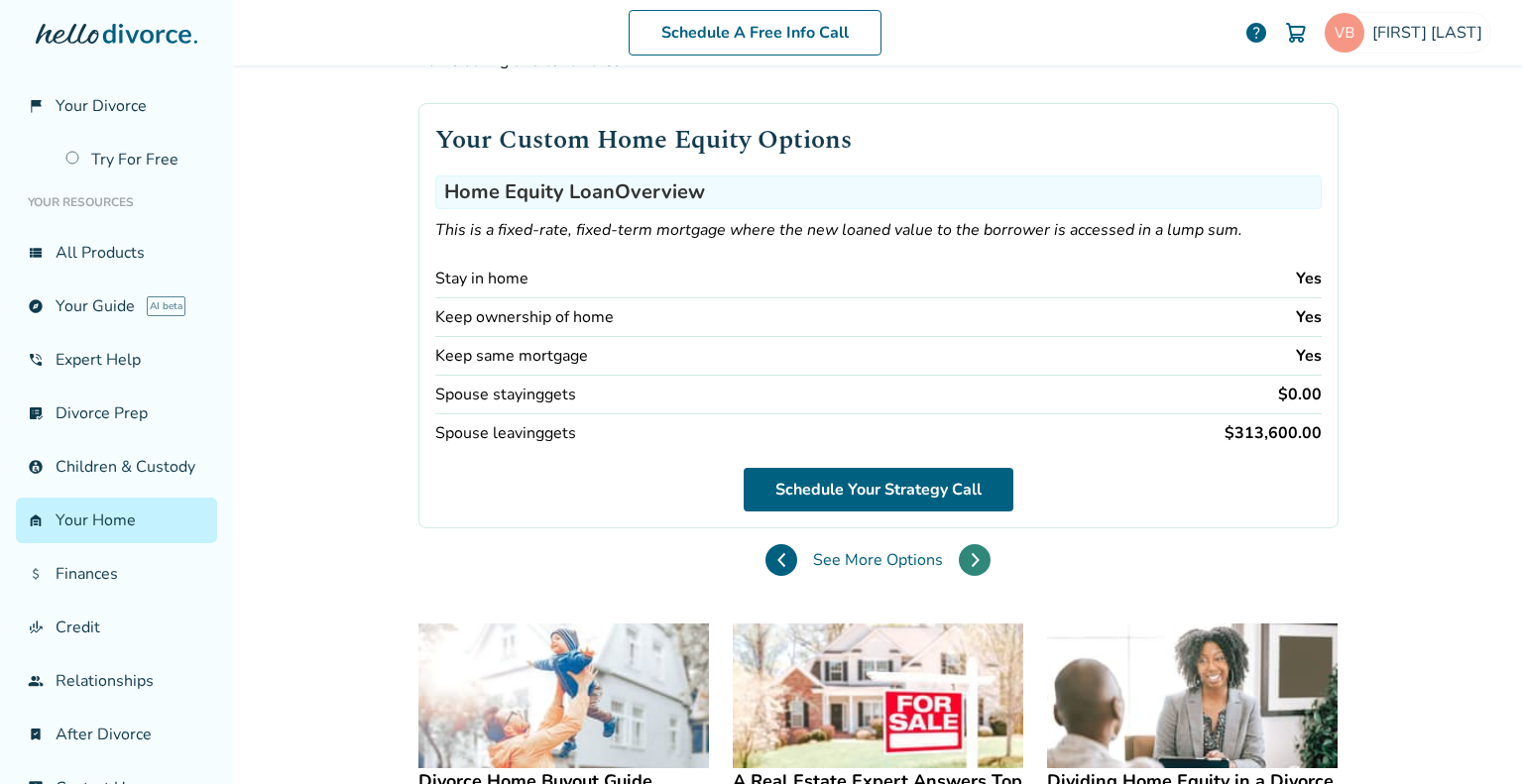 click 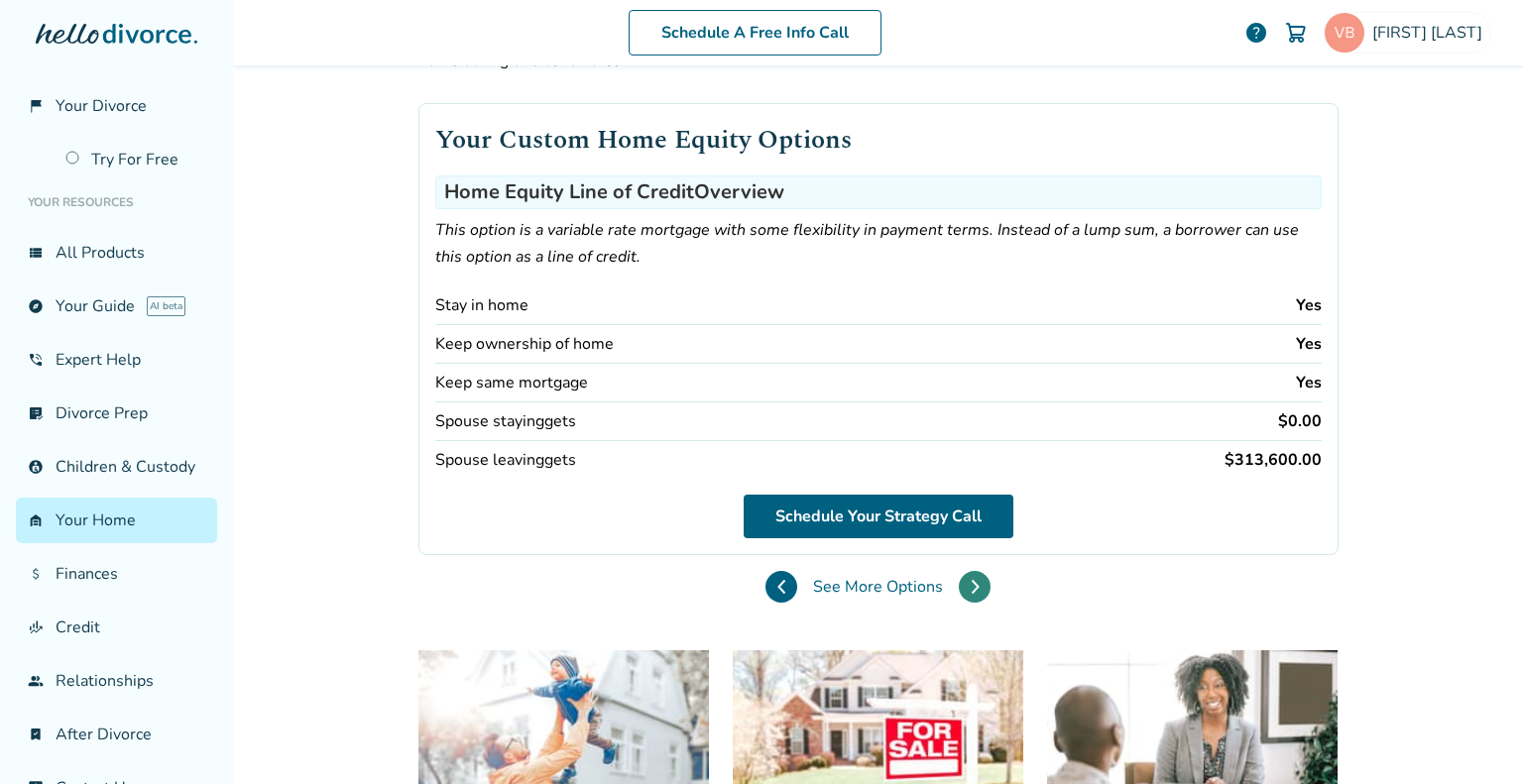 click 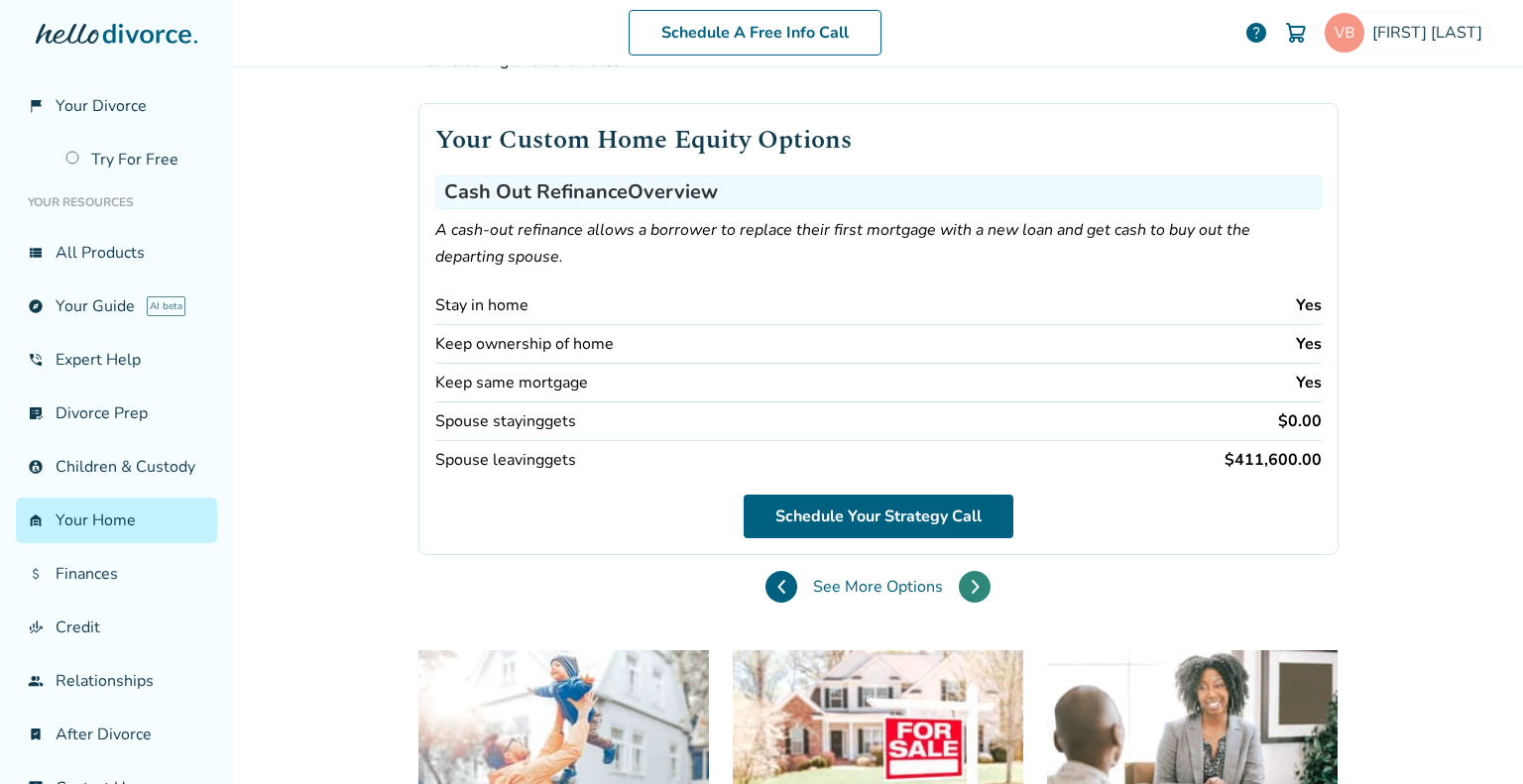 click 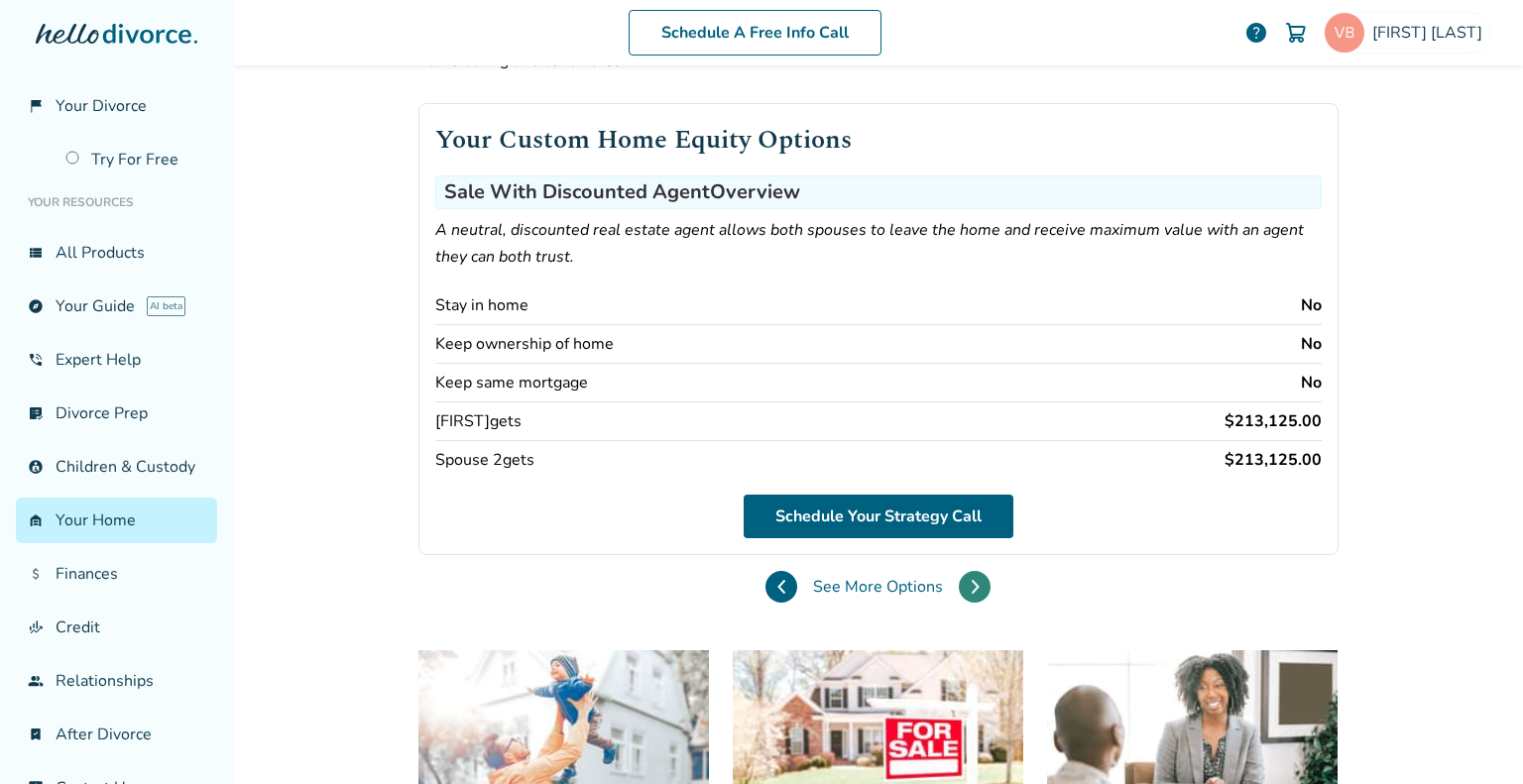 click 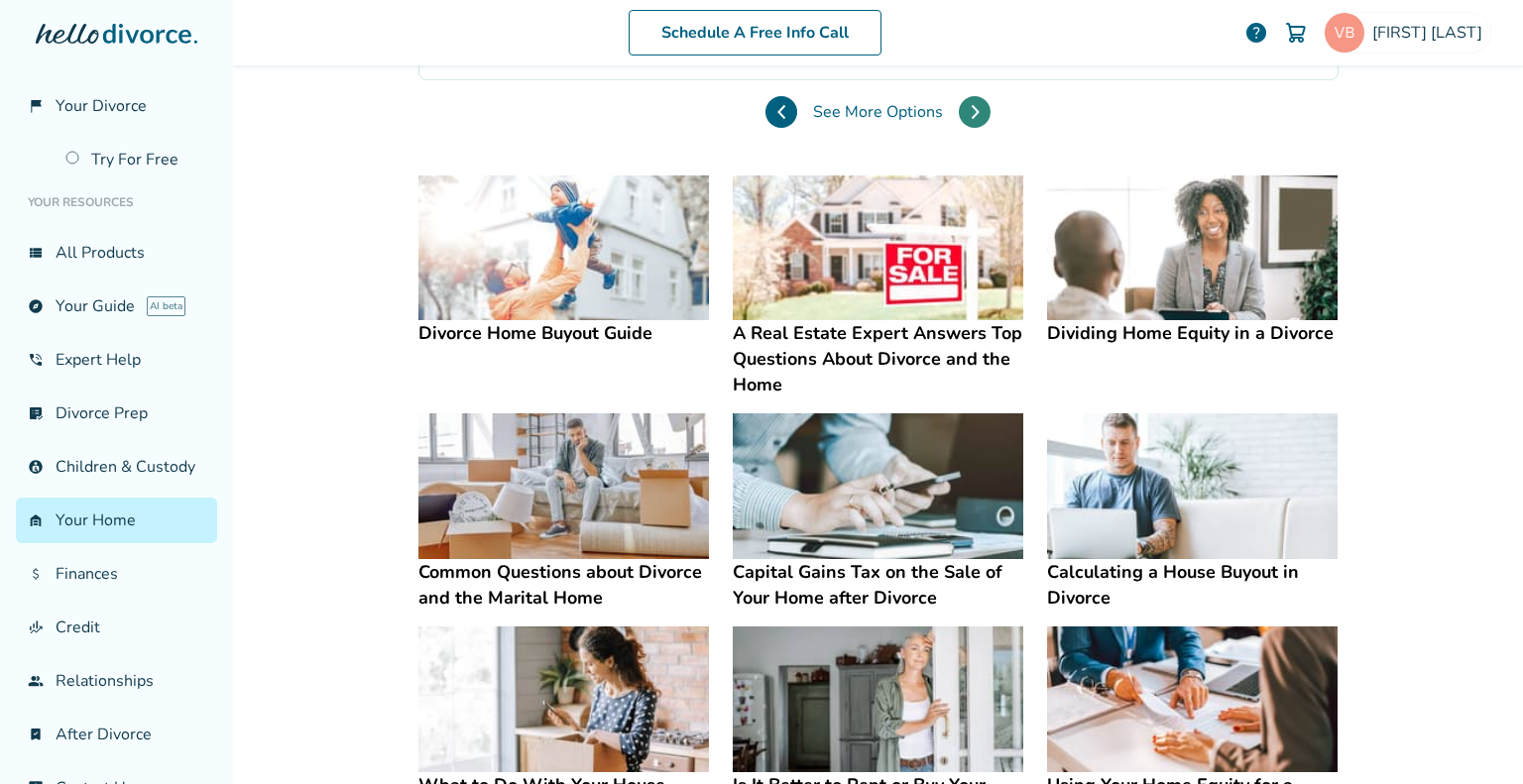 scroll, scrollTop: 595, scrollLeft: 0, axis: vertical 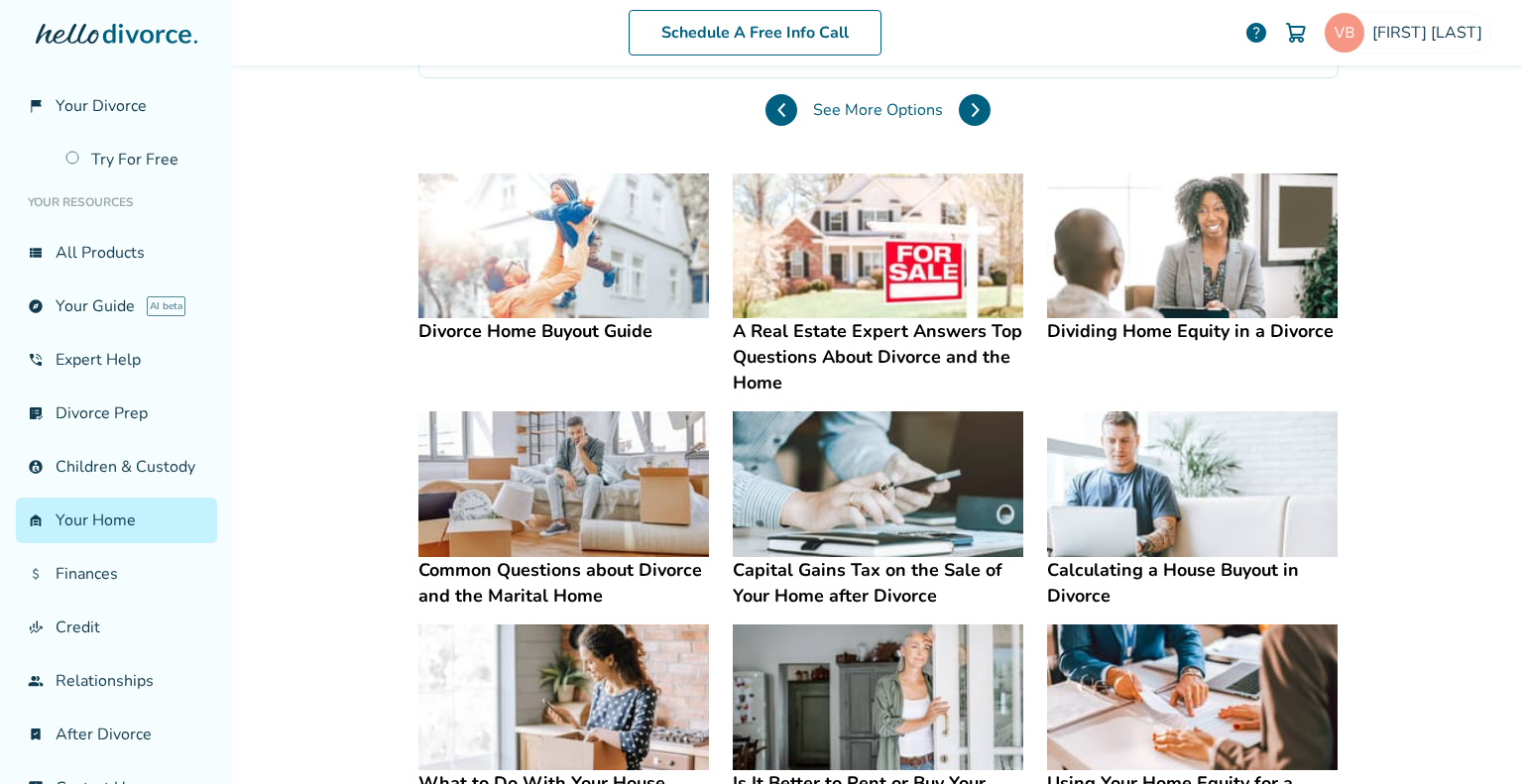 click on "Divorce Home Buyout Guide" at bounding box center [563, 331] 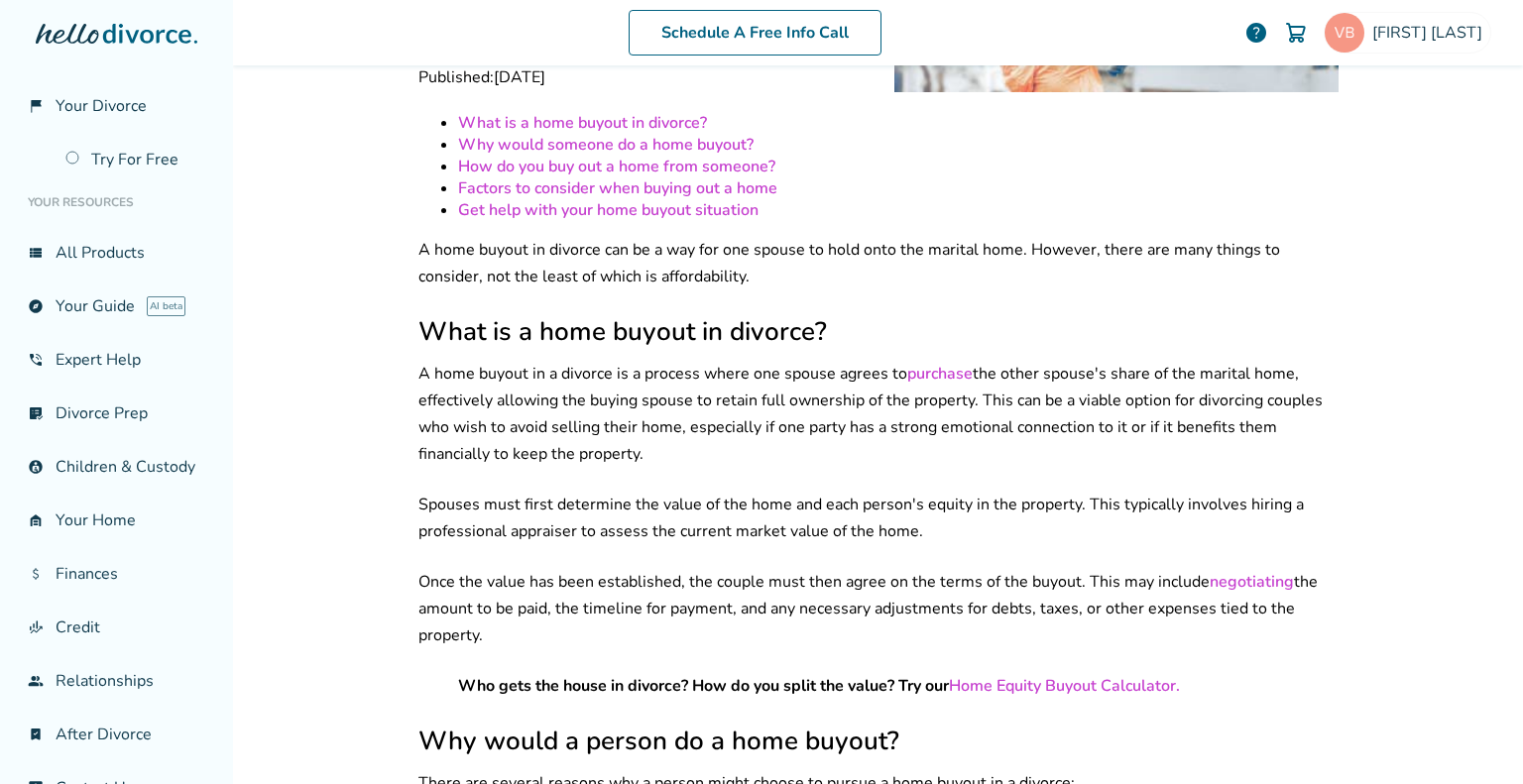 scroll, scrollTop: 0, scrollLeft: 0, axis: both 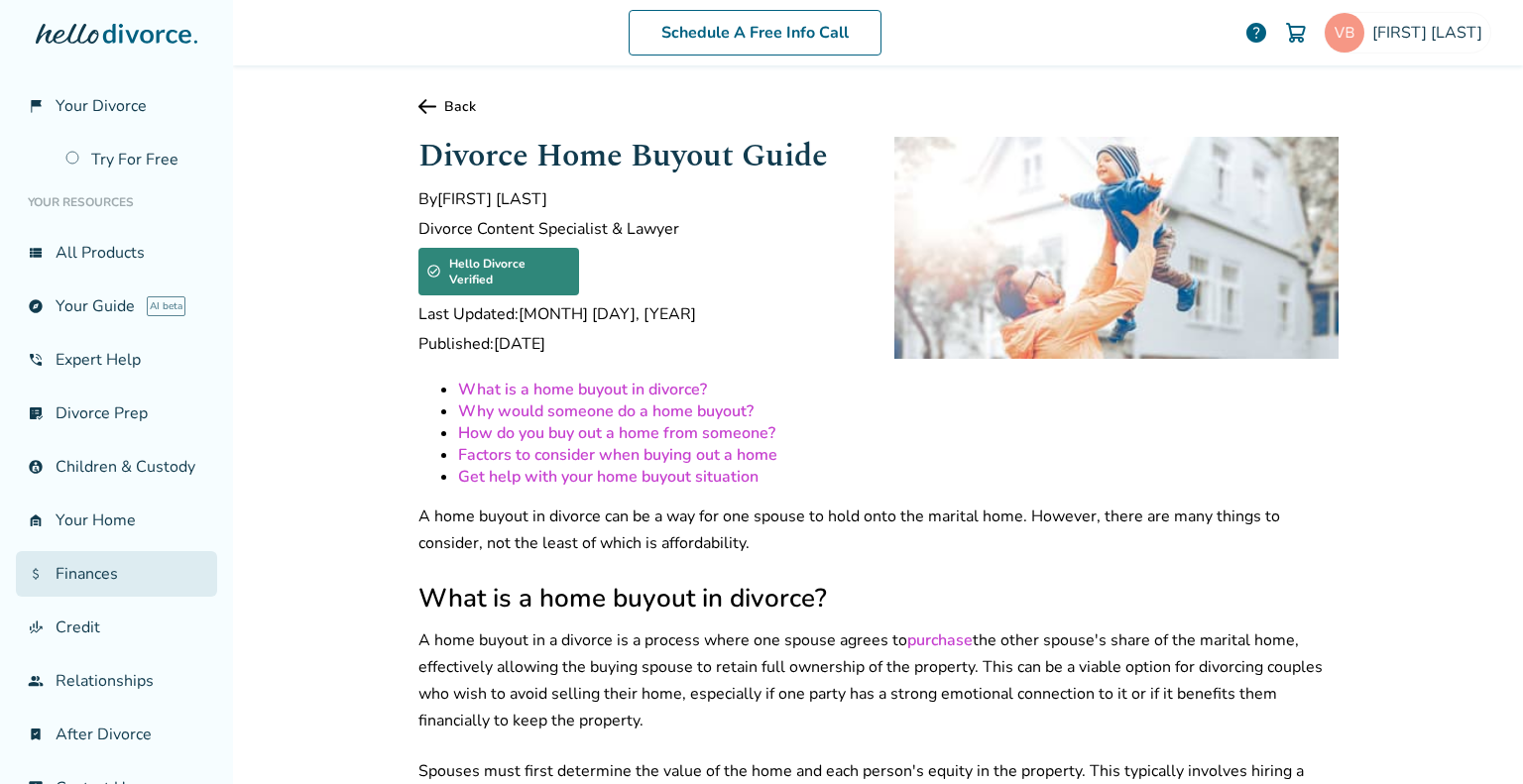 click on "attach_money Finances" at bounding box center (116, 574) 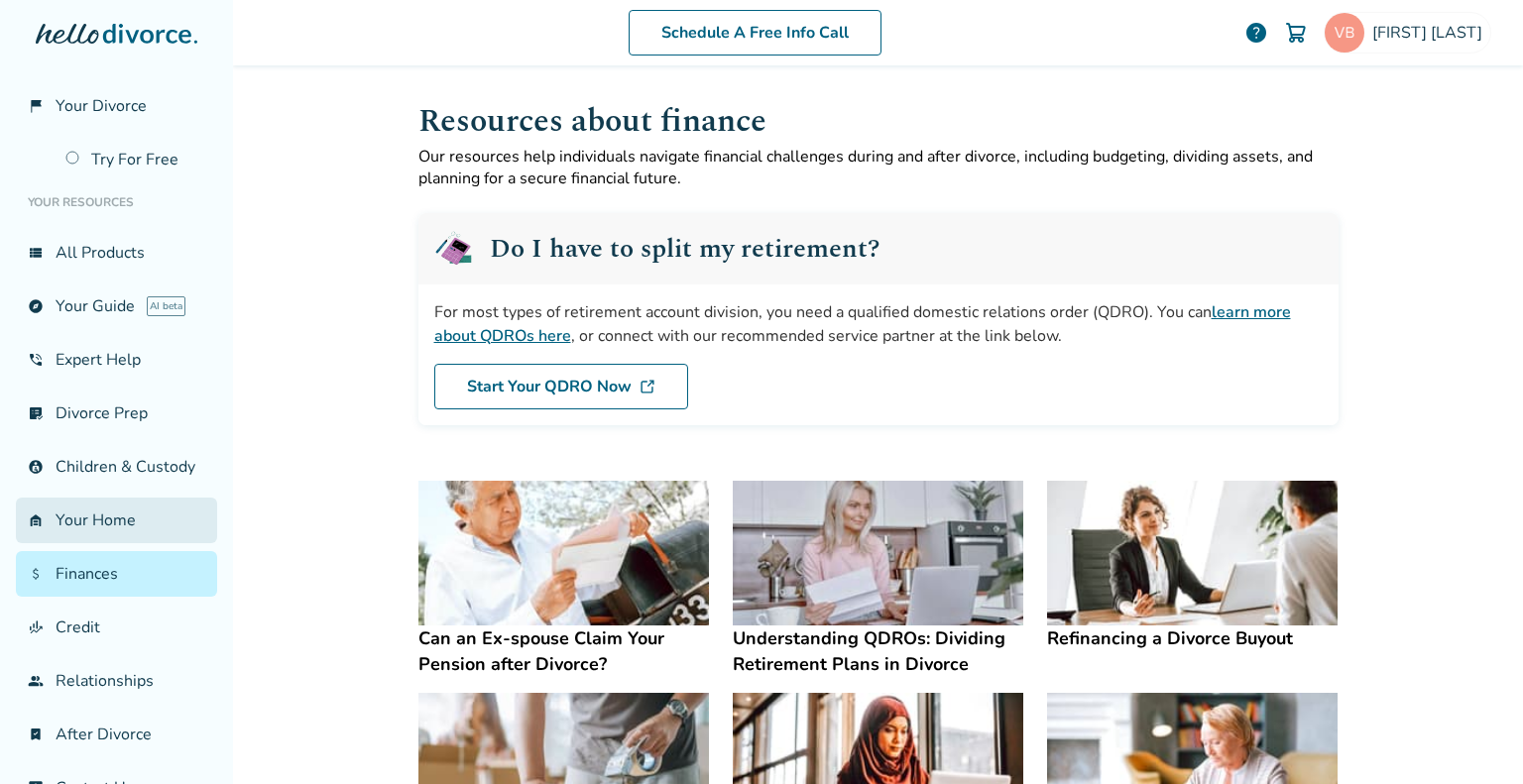 scroll, scrollTop: 66, scrollLeft: 0, axis: vertical 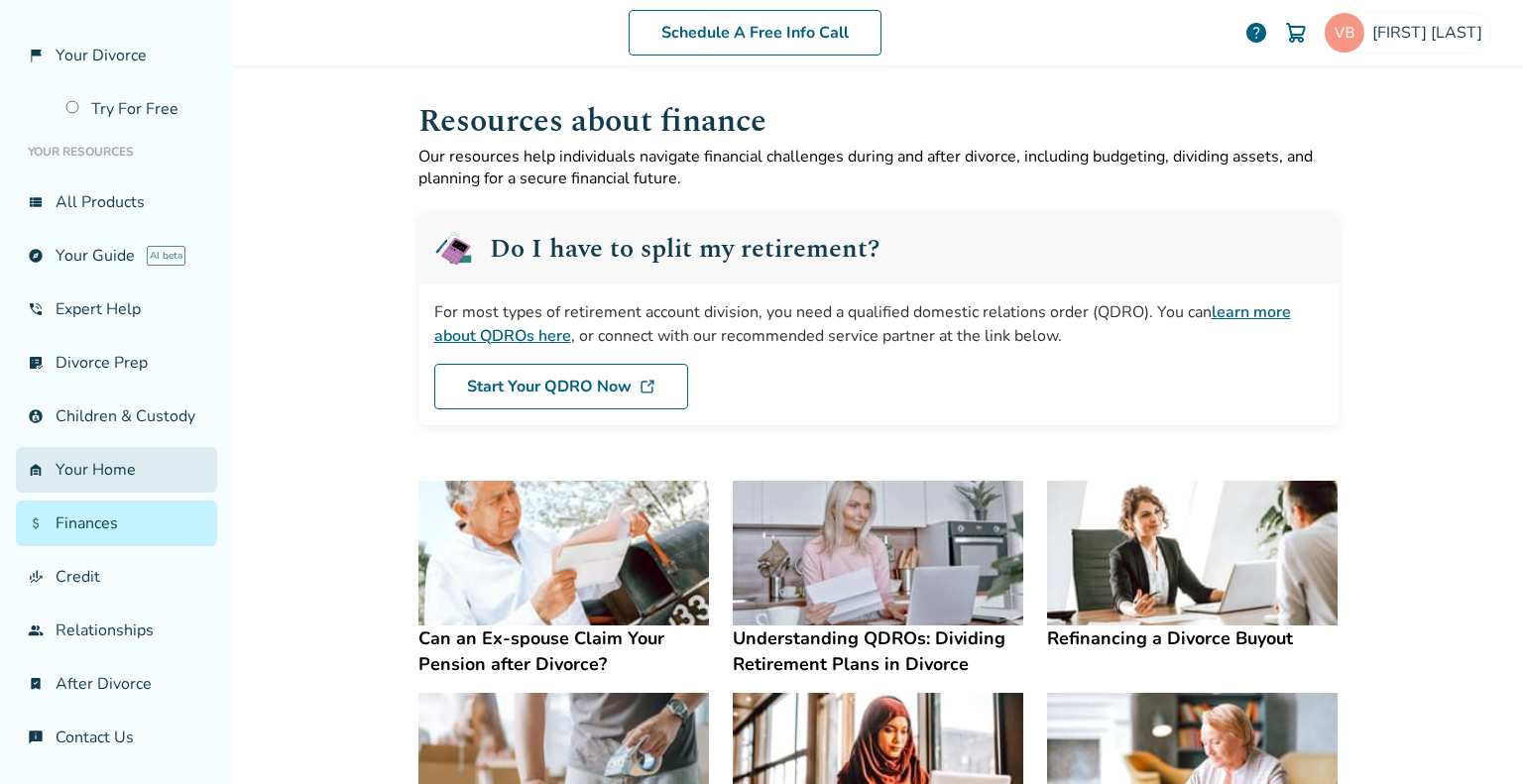 click on "garage_home Your Home" at bounding box center [116, 470] 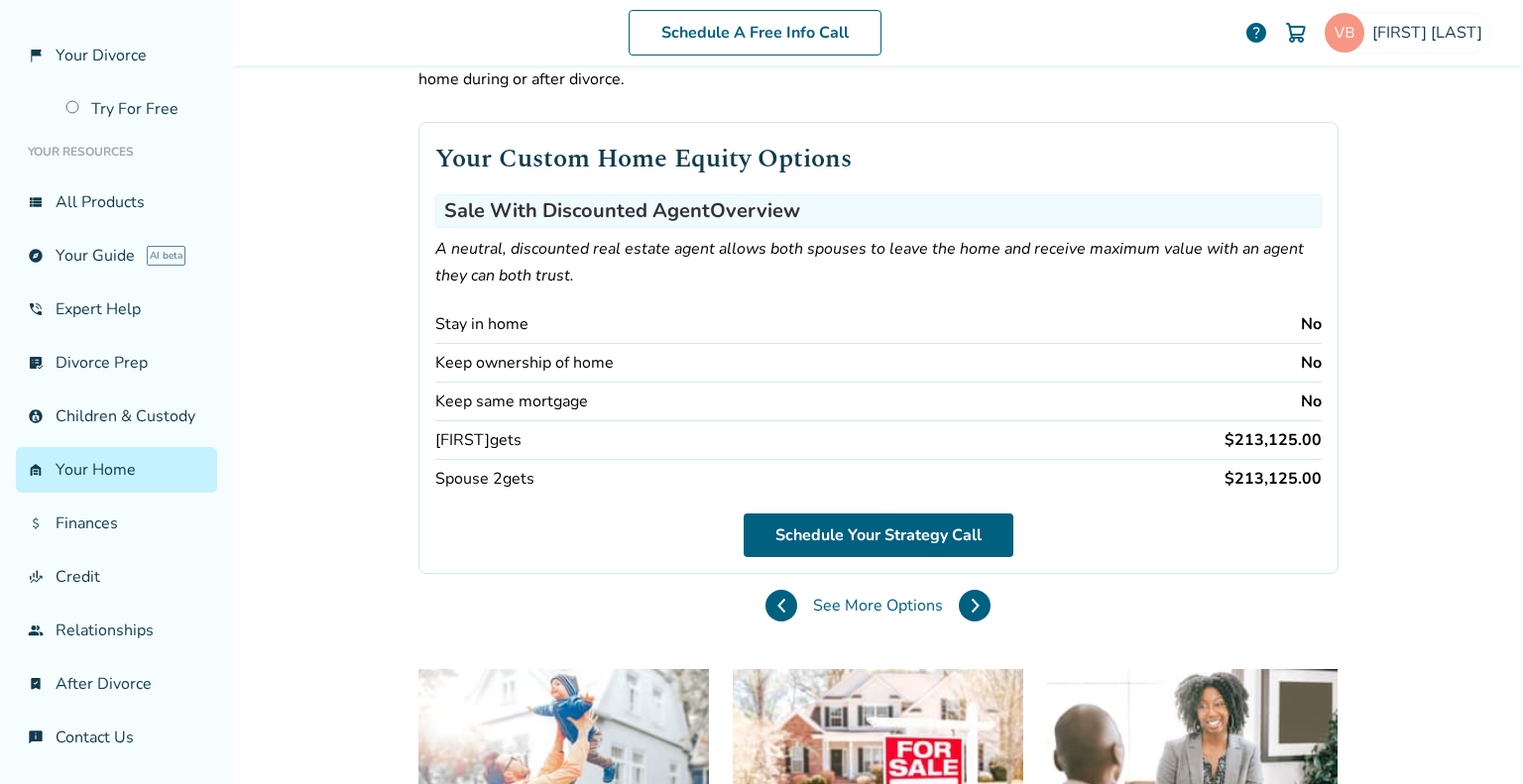 scroll, scrollTop: 0, scrollLeft: 0, axis: both 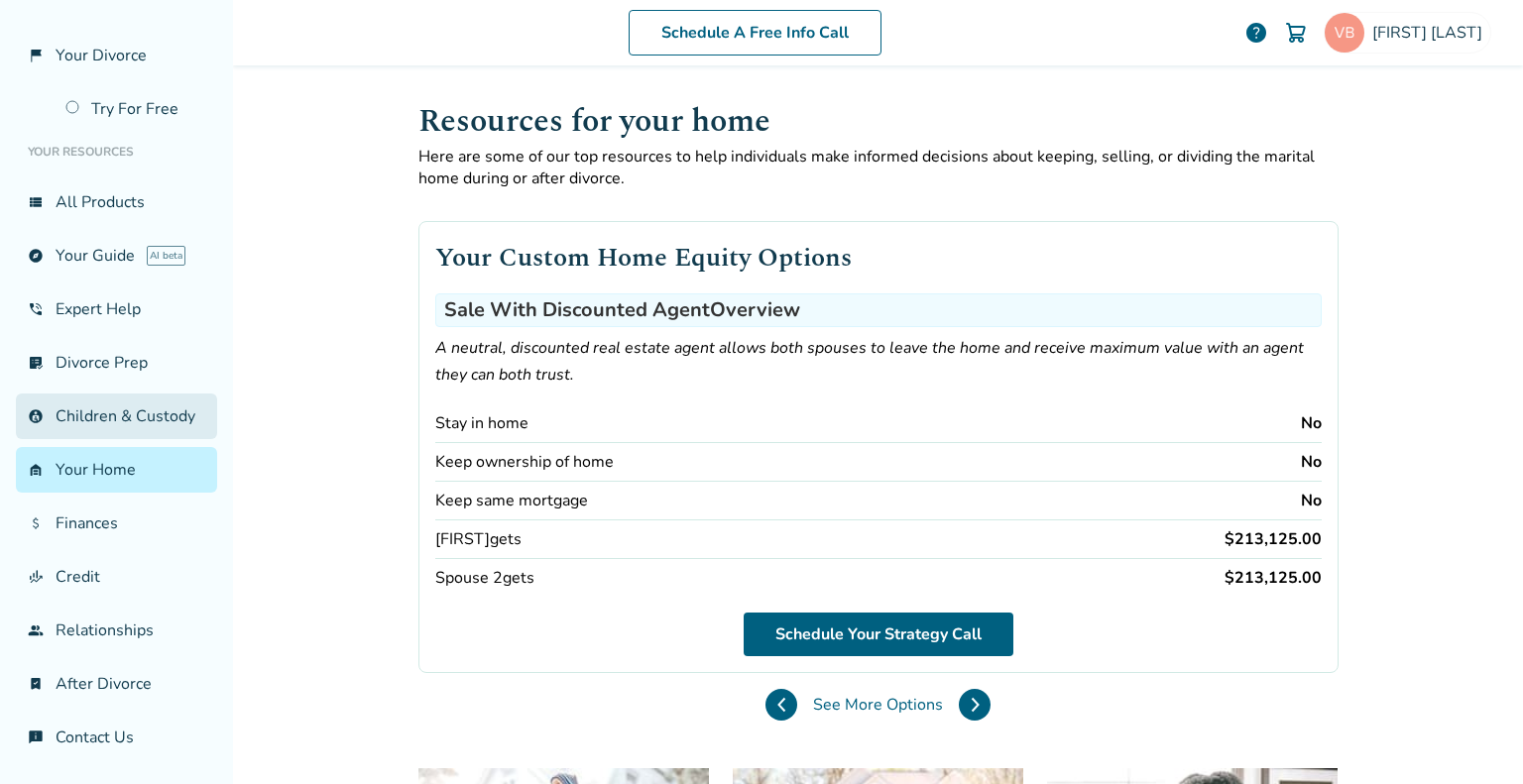 click on "account_child Children & Custody" at bounding box center (116, 416) 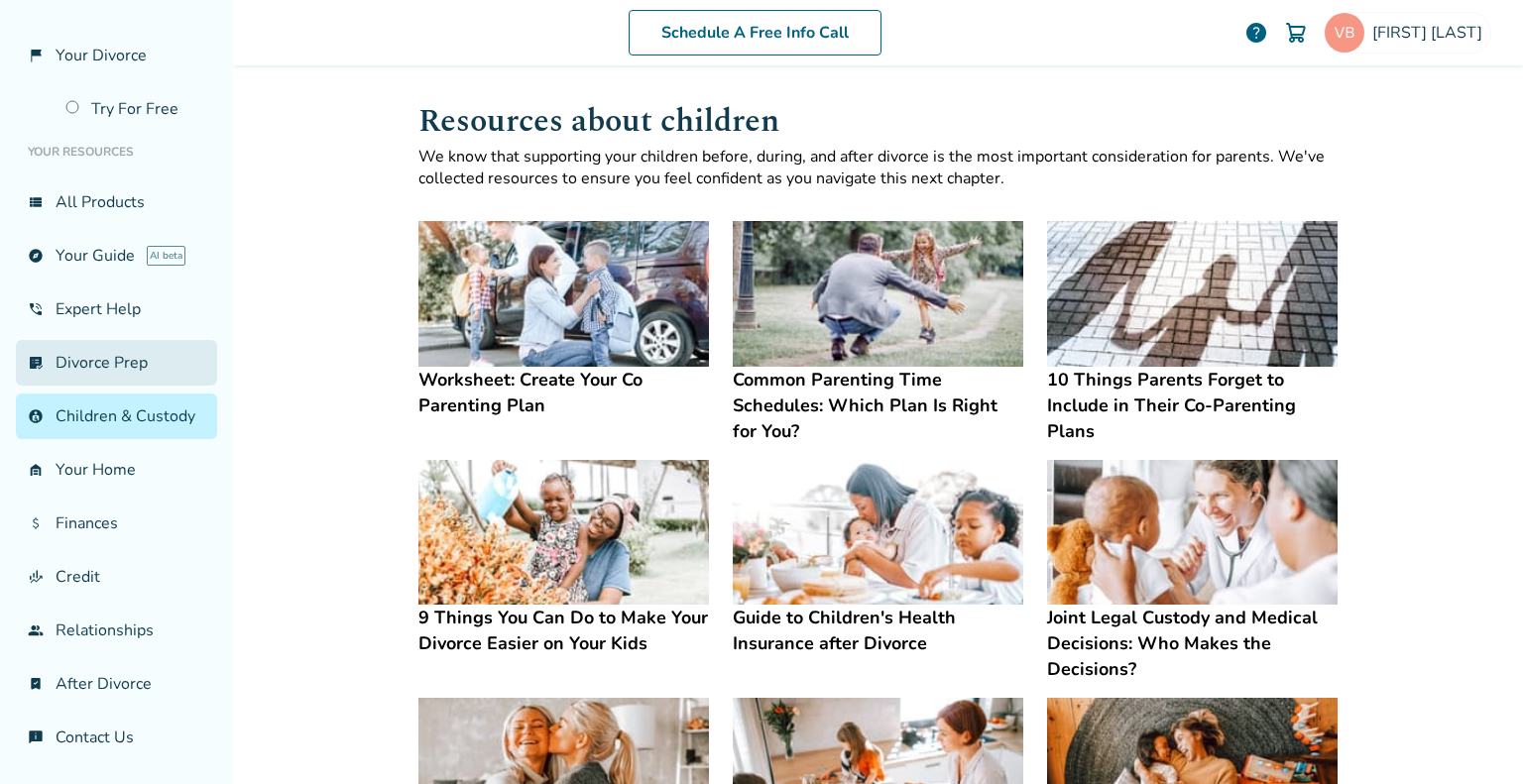 click on "list_alt_check Divorce Prep" at bounding box center [116, 363] 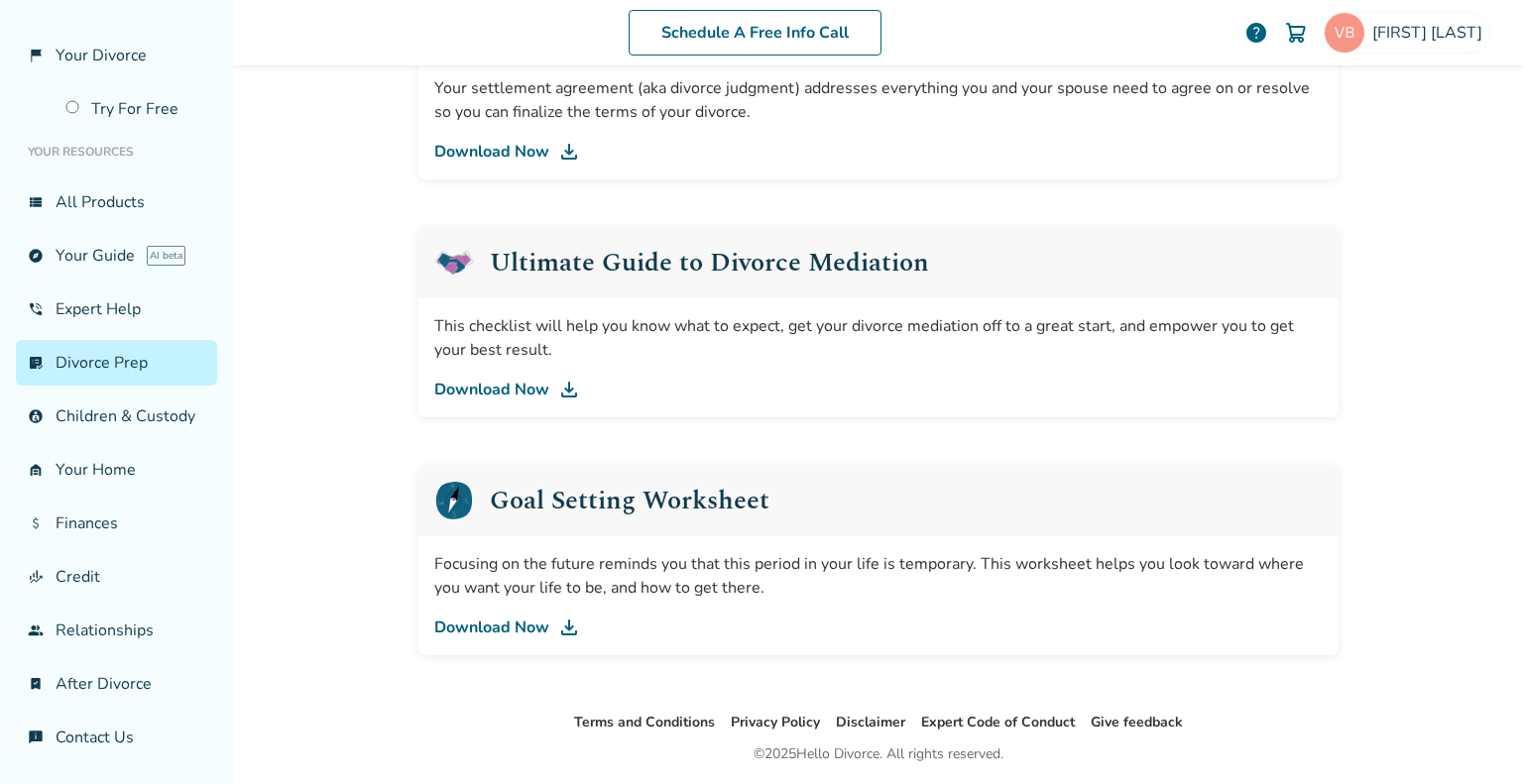 scroll, scrollTop: 1154, scrollLeft: 0, axis: vertical 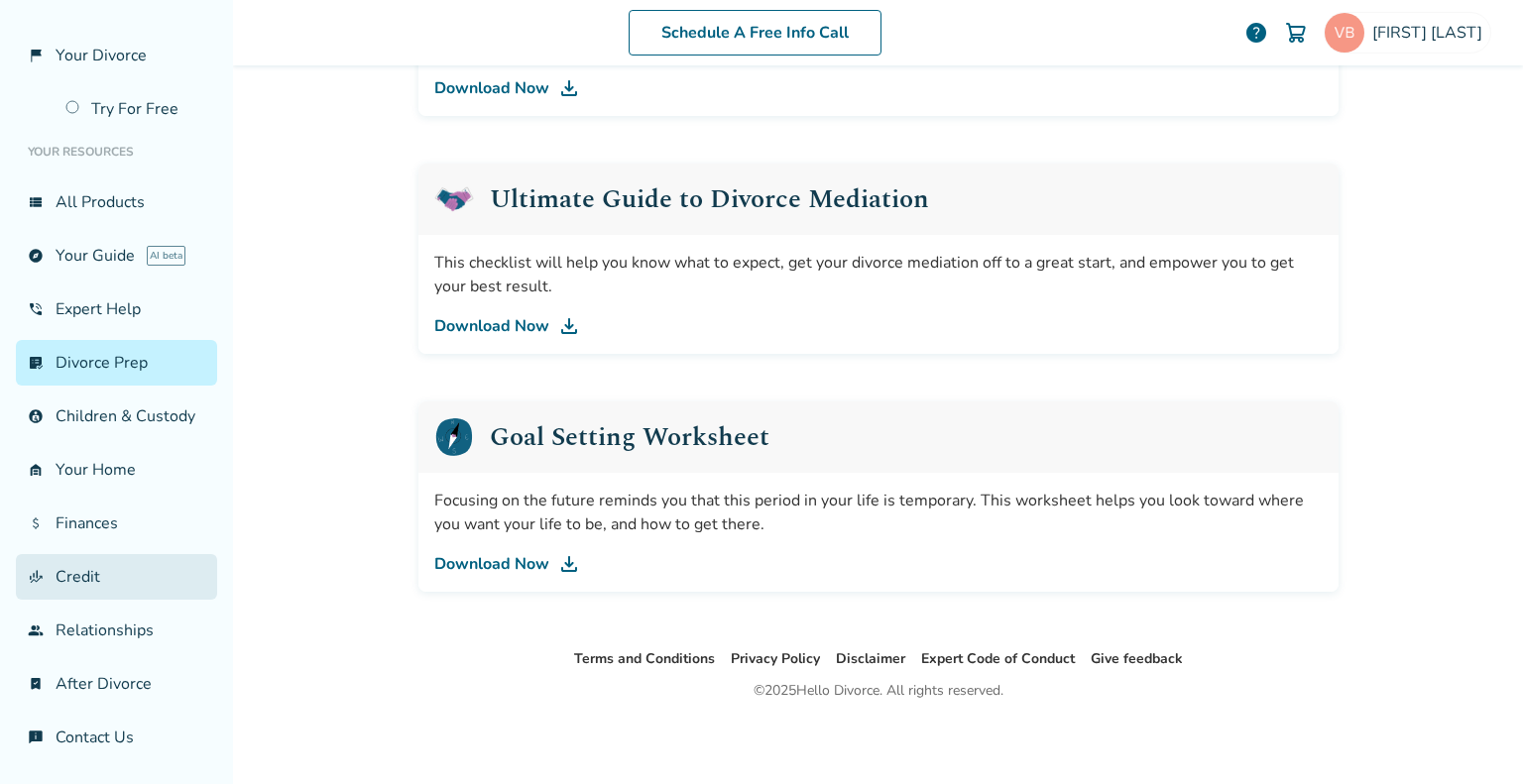 click on "finance_mode Credit" at bounding box center [116, 577] 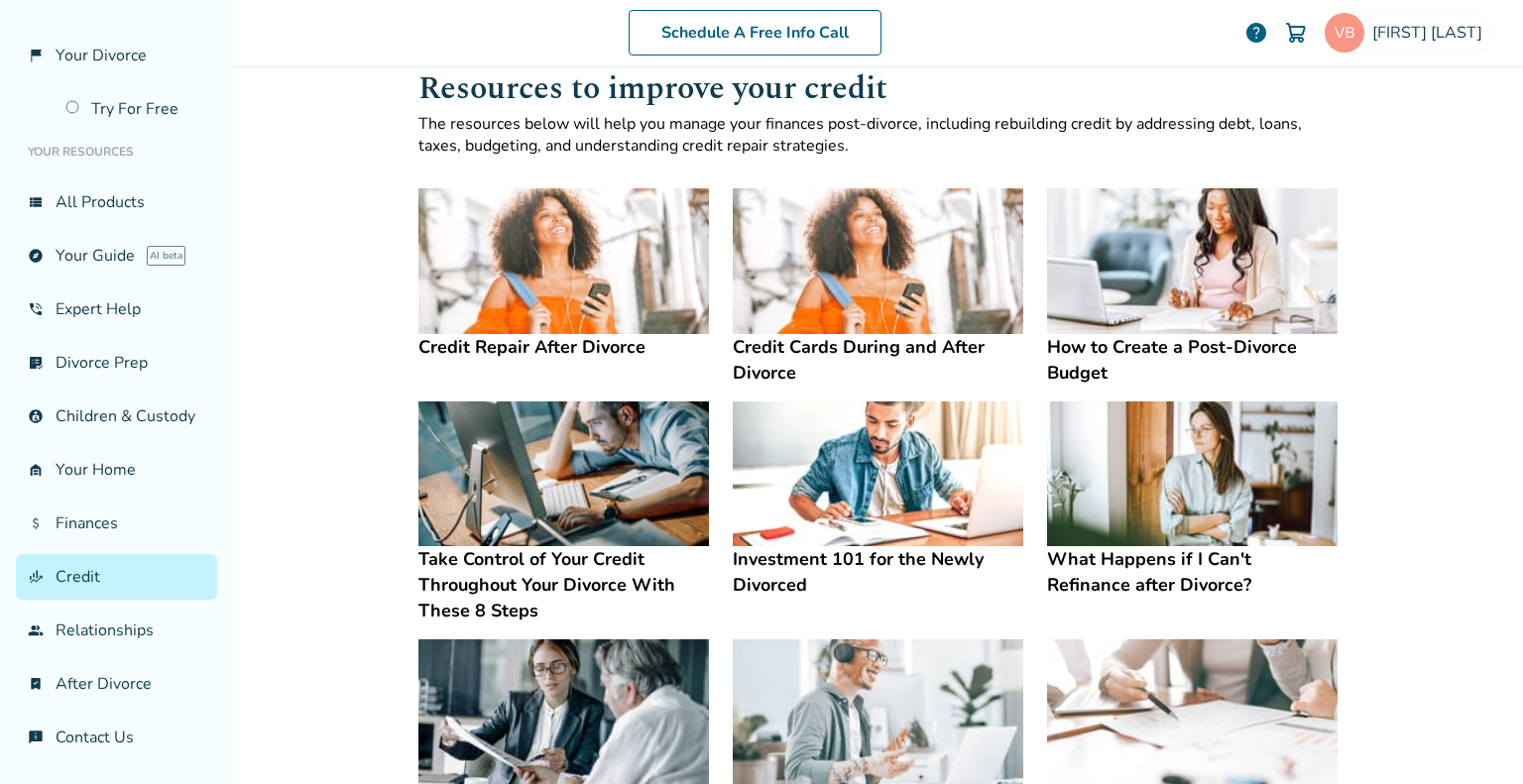 scroll, scrollTop: 0, scrollLeft: 0, axis: both 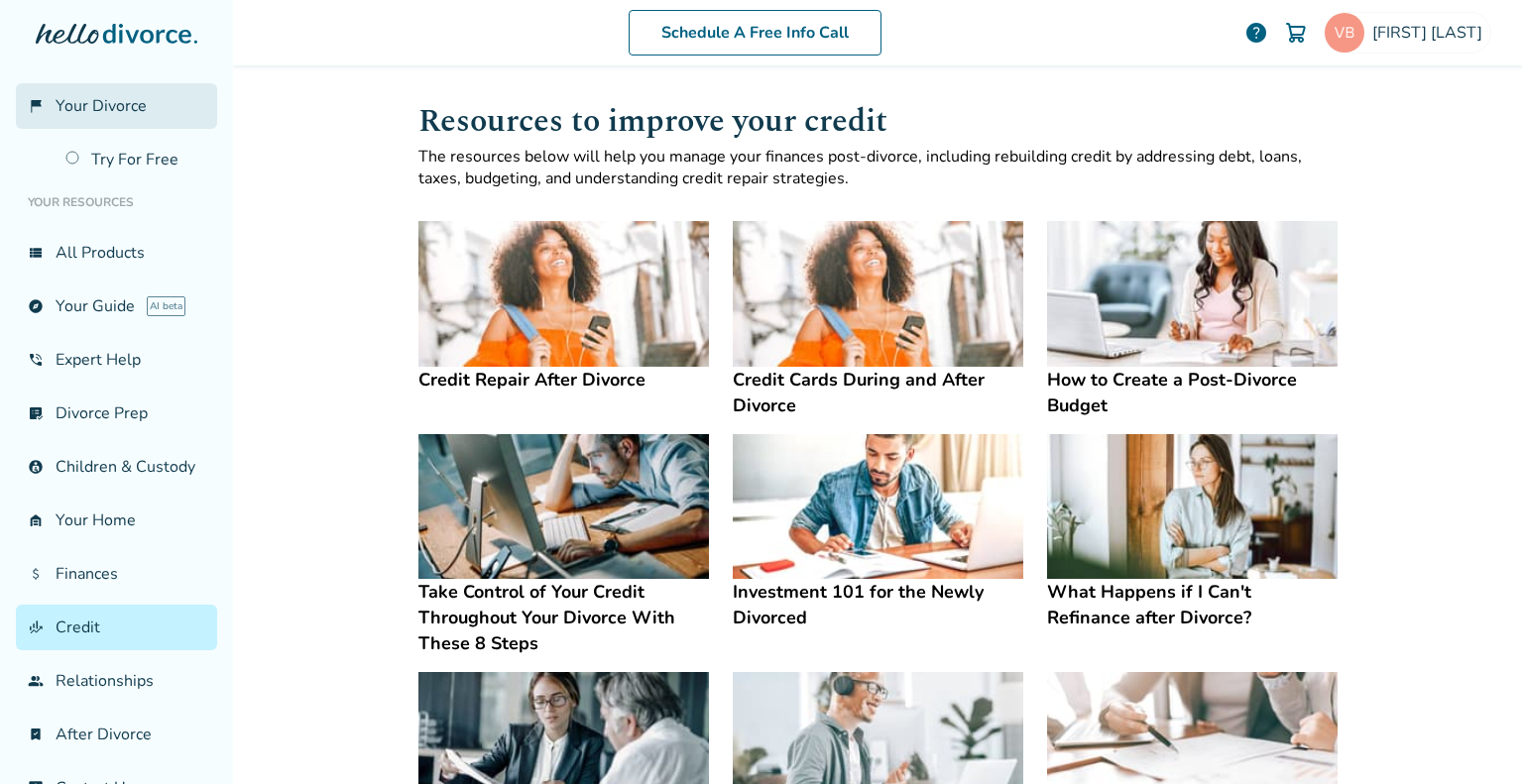 click on "Your Divorce" at bounding box center (101, 106) 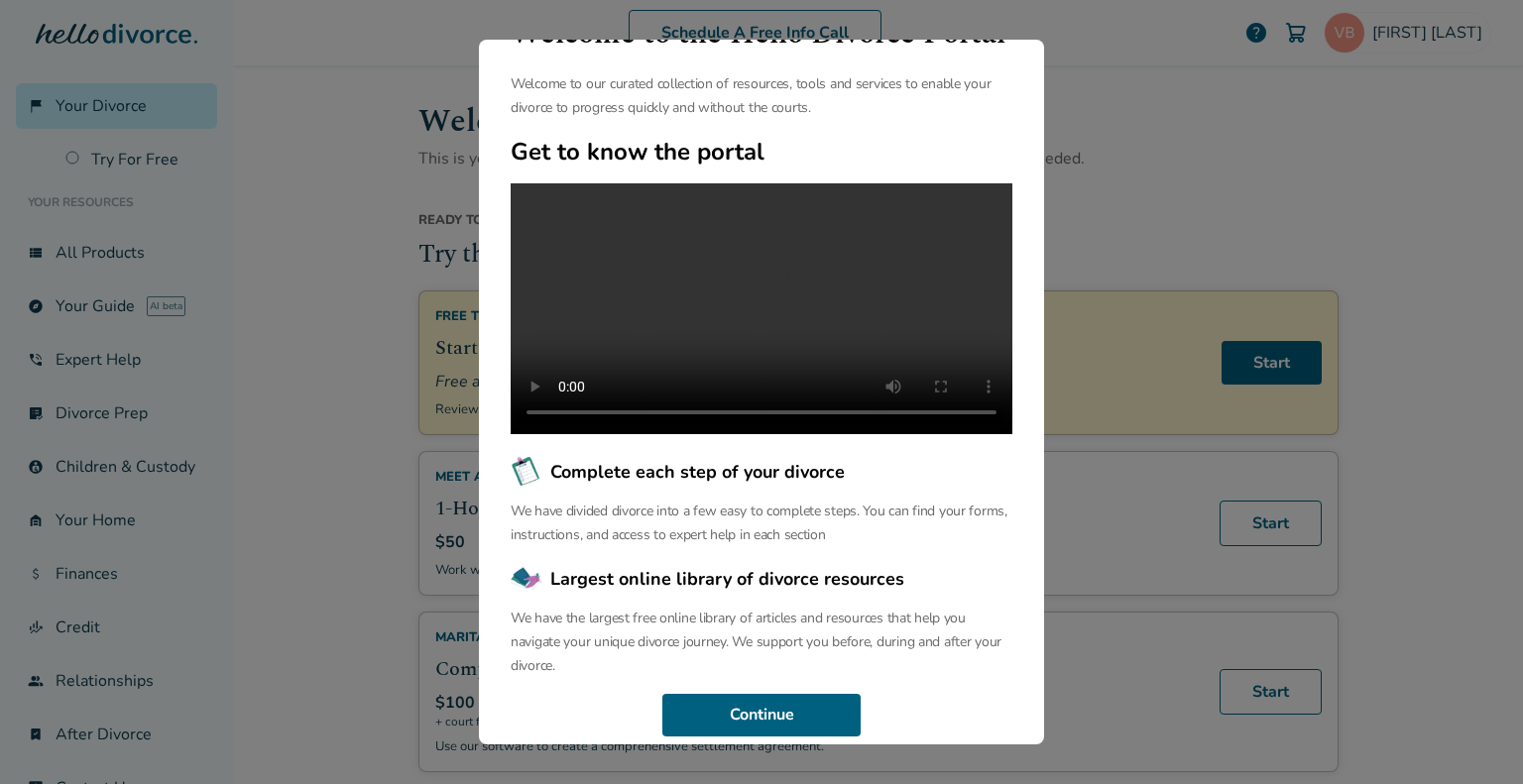 scroll, scrollTop: 0, scrollLeft: 0, axis: both 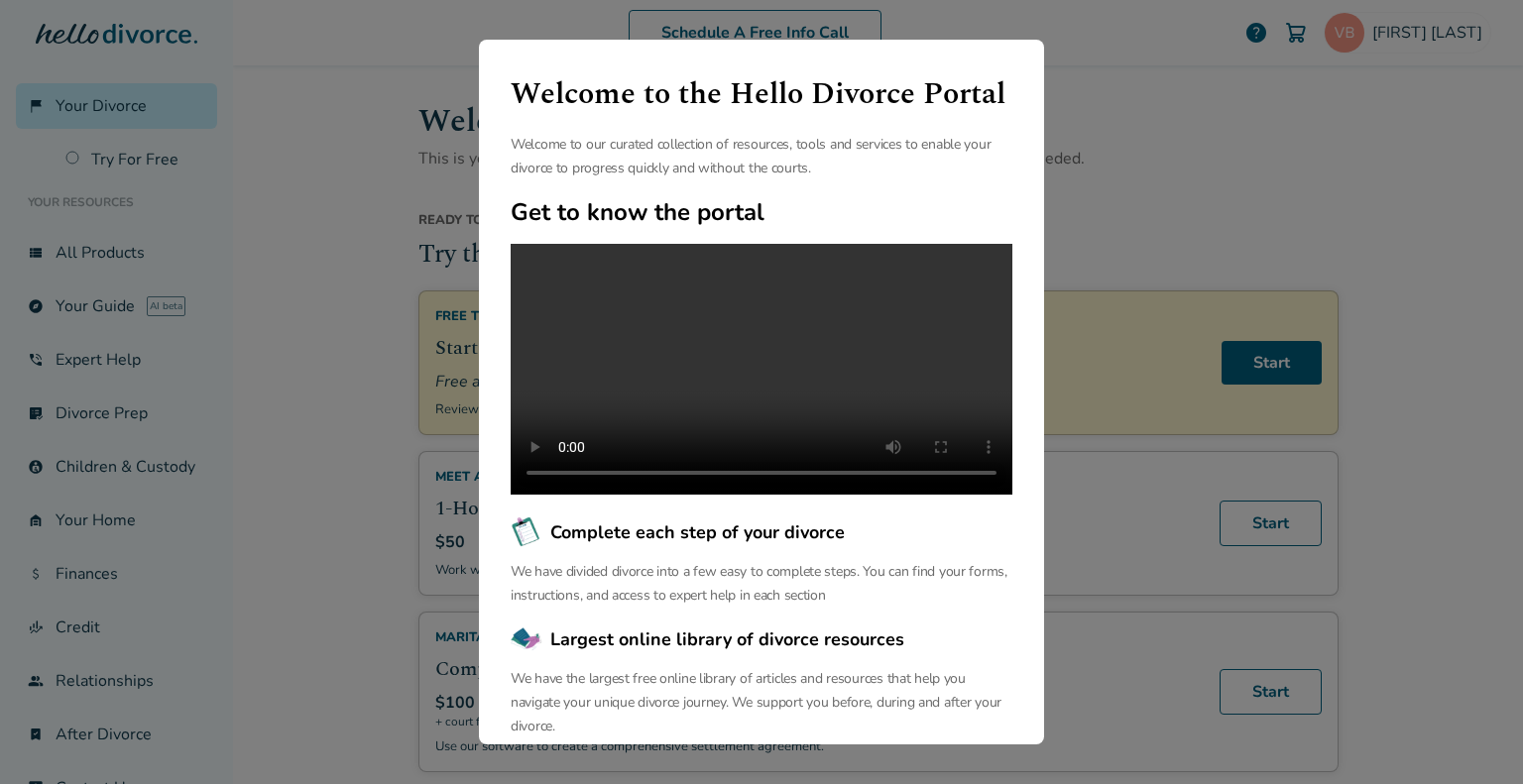 click on "Welcome to the Hello Divorce Portal Welcome to our curated collection of resources, tools and services to enable your divorce to progress quickly and without the courts. Get to know the portal Complete each step of your divorce We have divided divorce into a few easy to complete steps. You can find your forms, instructions, and access to expert help in each section Largest online library of divorce resources We have the largest free online library of articles and resources that help you navigate your unique divorce journey. We support you before, during and after your divorce. Continue" at bounding box center (762, 392) 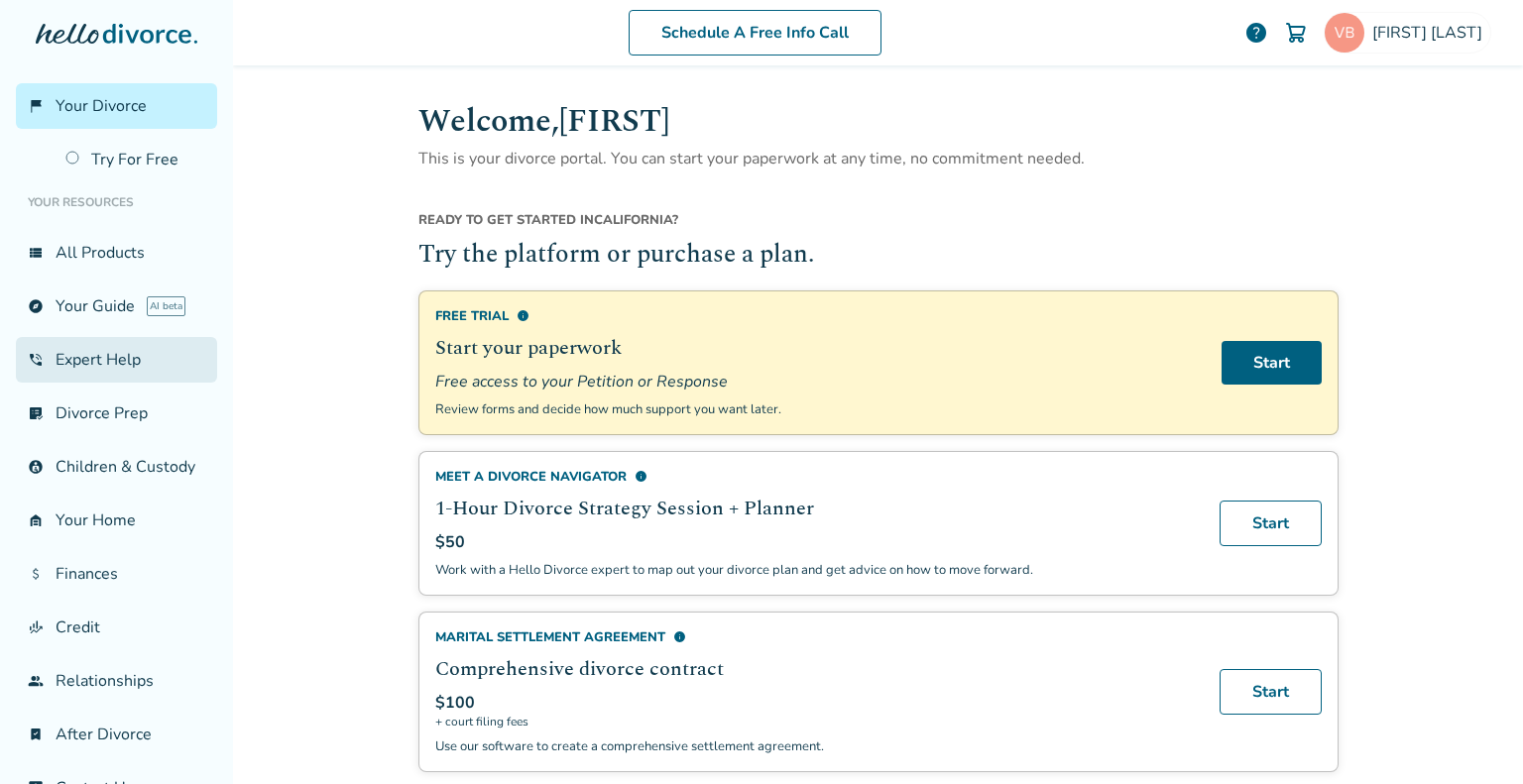 click on "phone_in_talk Expert Help" at bounding box center (116, 360) 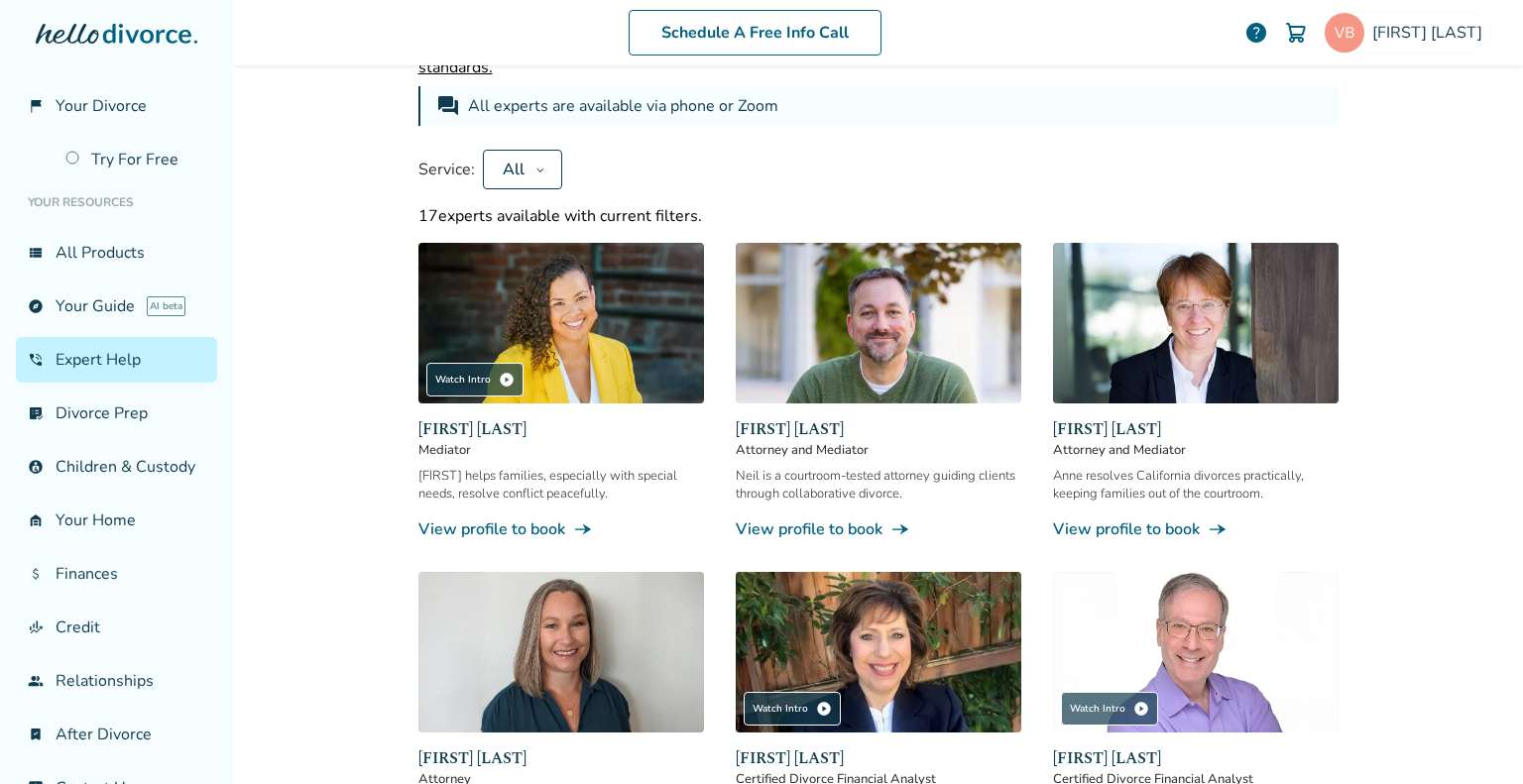 scroll, scrollTop: 0, scrollLeft: 0, axis: both 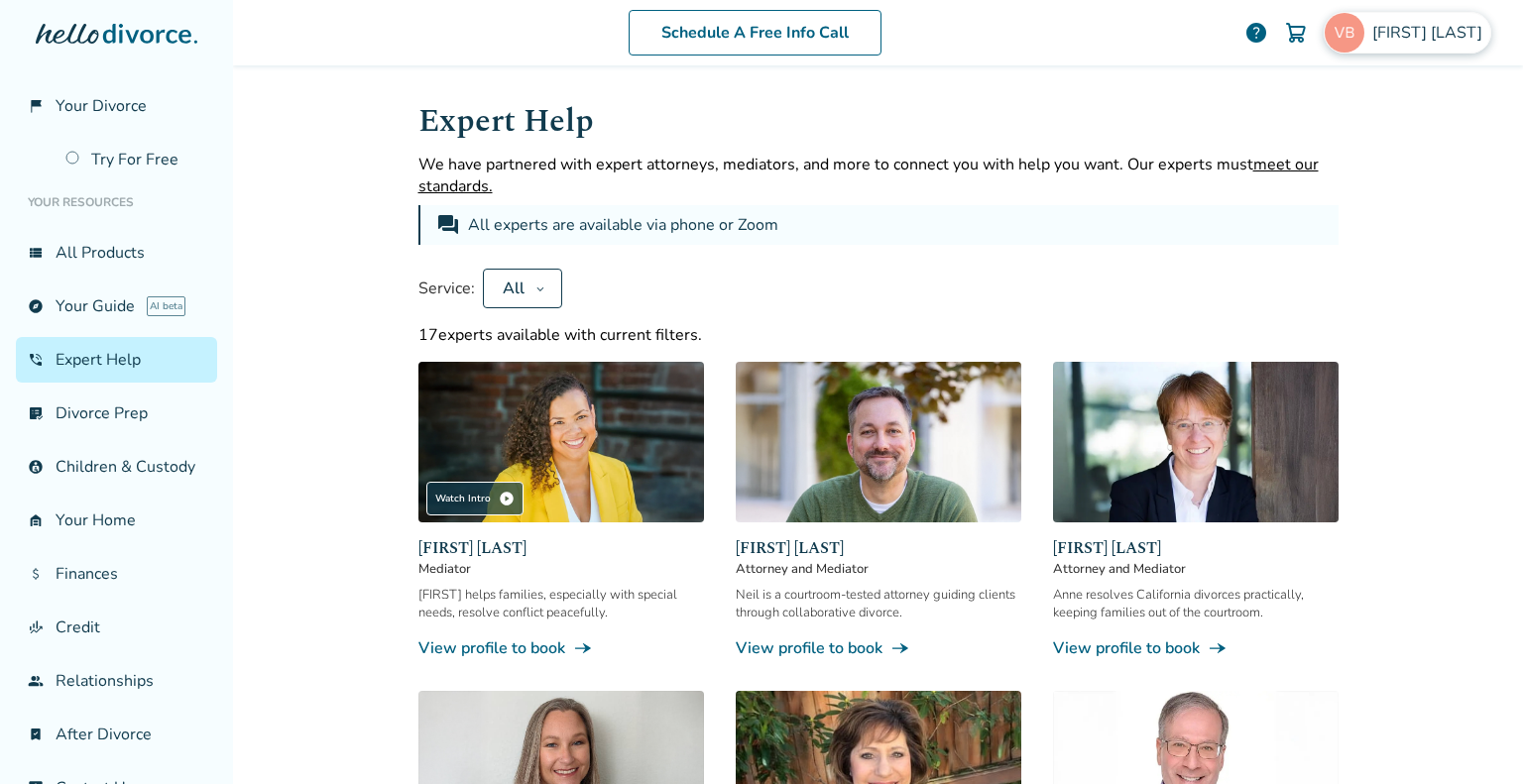 click on "[FIRST] [LAST]" at bounding box center (1431, 33) 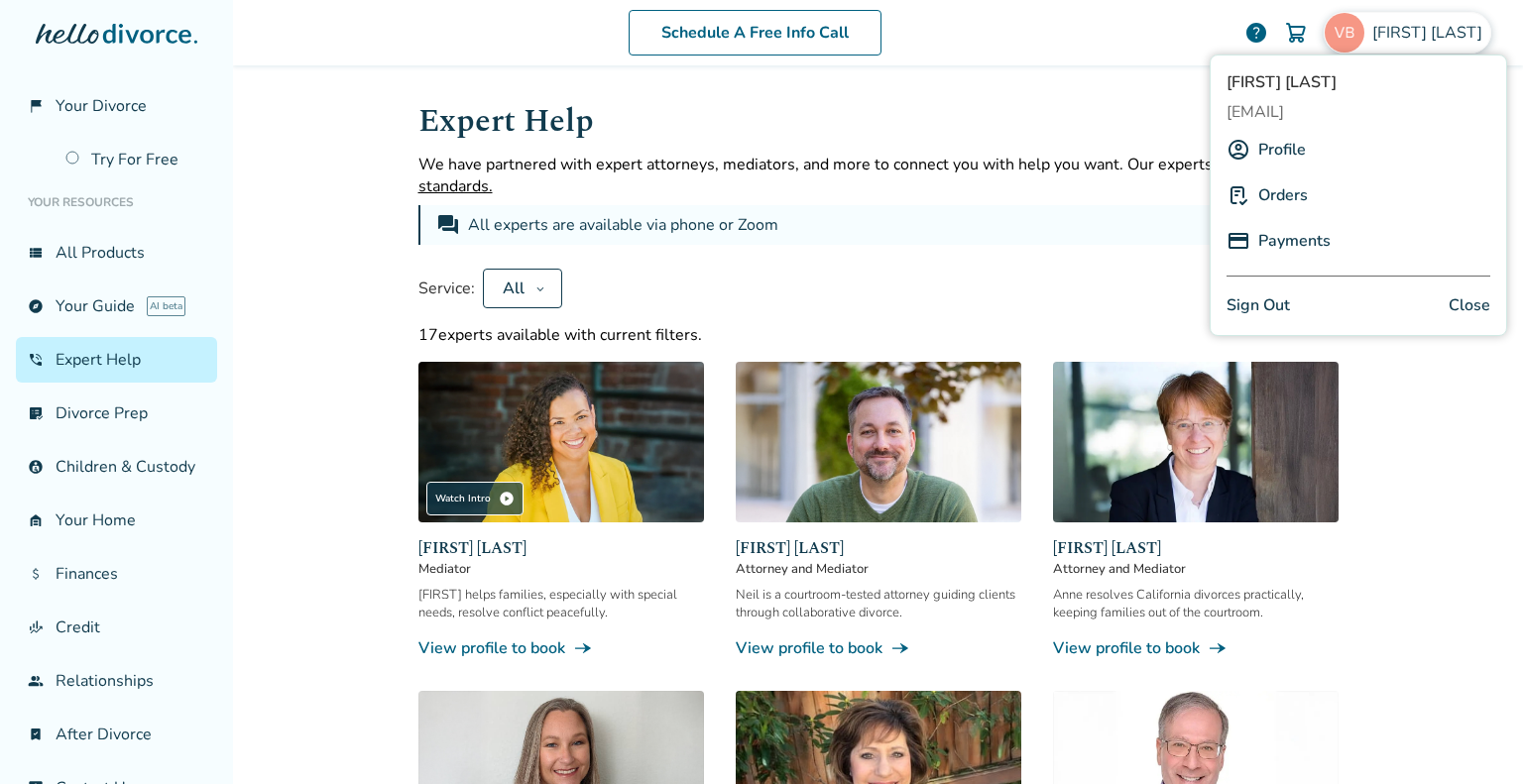 click on "Sign Out" at bounding box center (1258, 305) 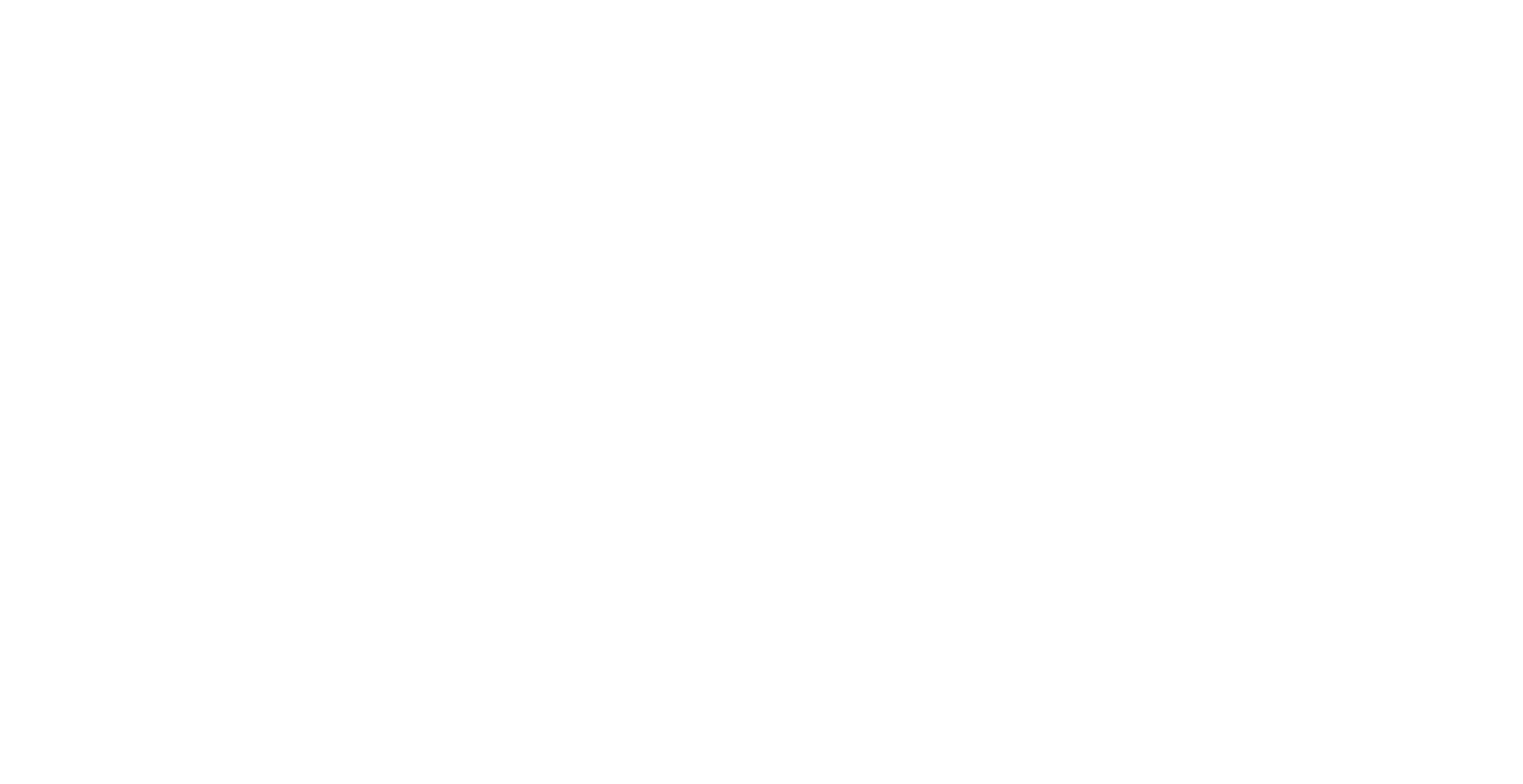 scroll, scrollTop: 0, scrollLeft: 0, axis: both 